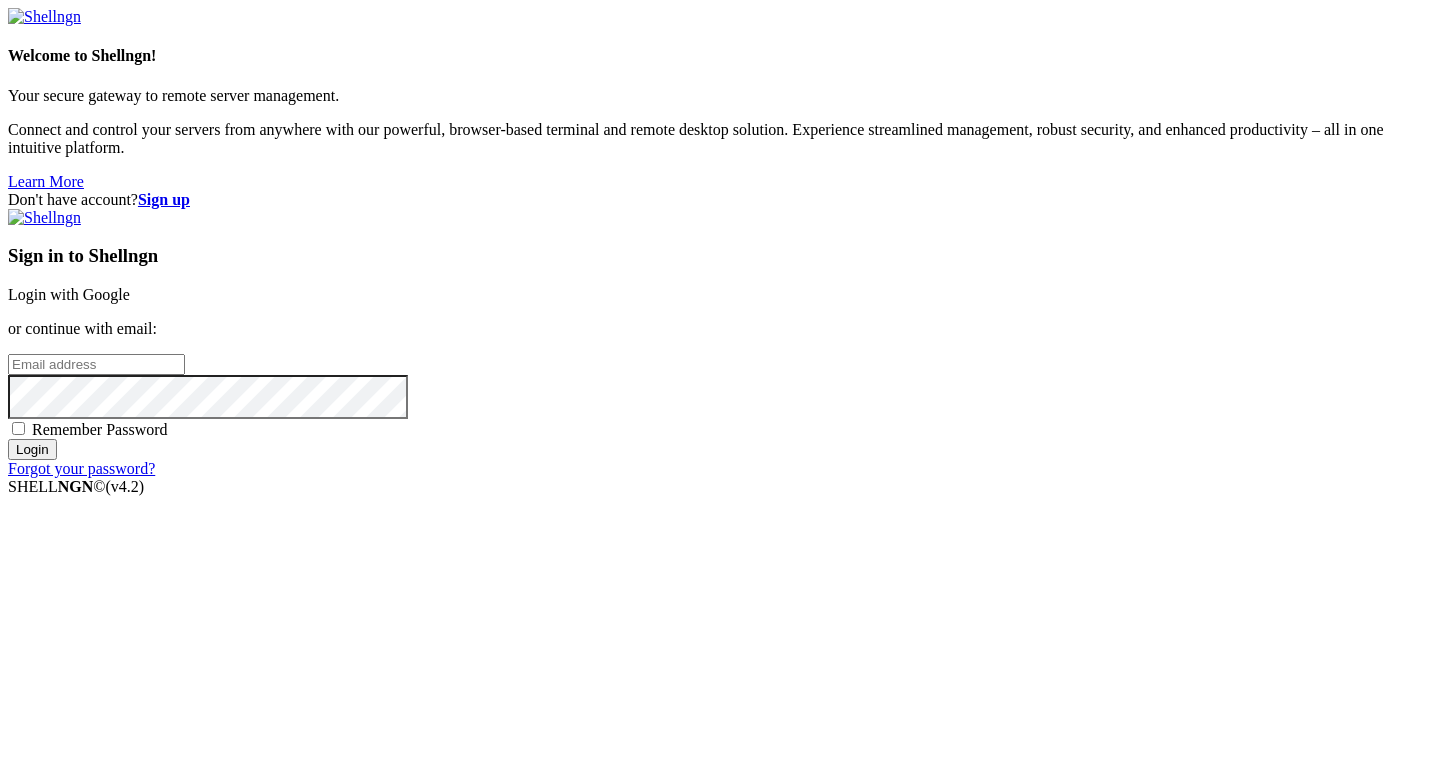 scroll, scrollTop: 0, scrollLeft: 0, axis: both 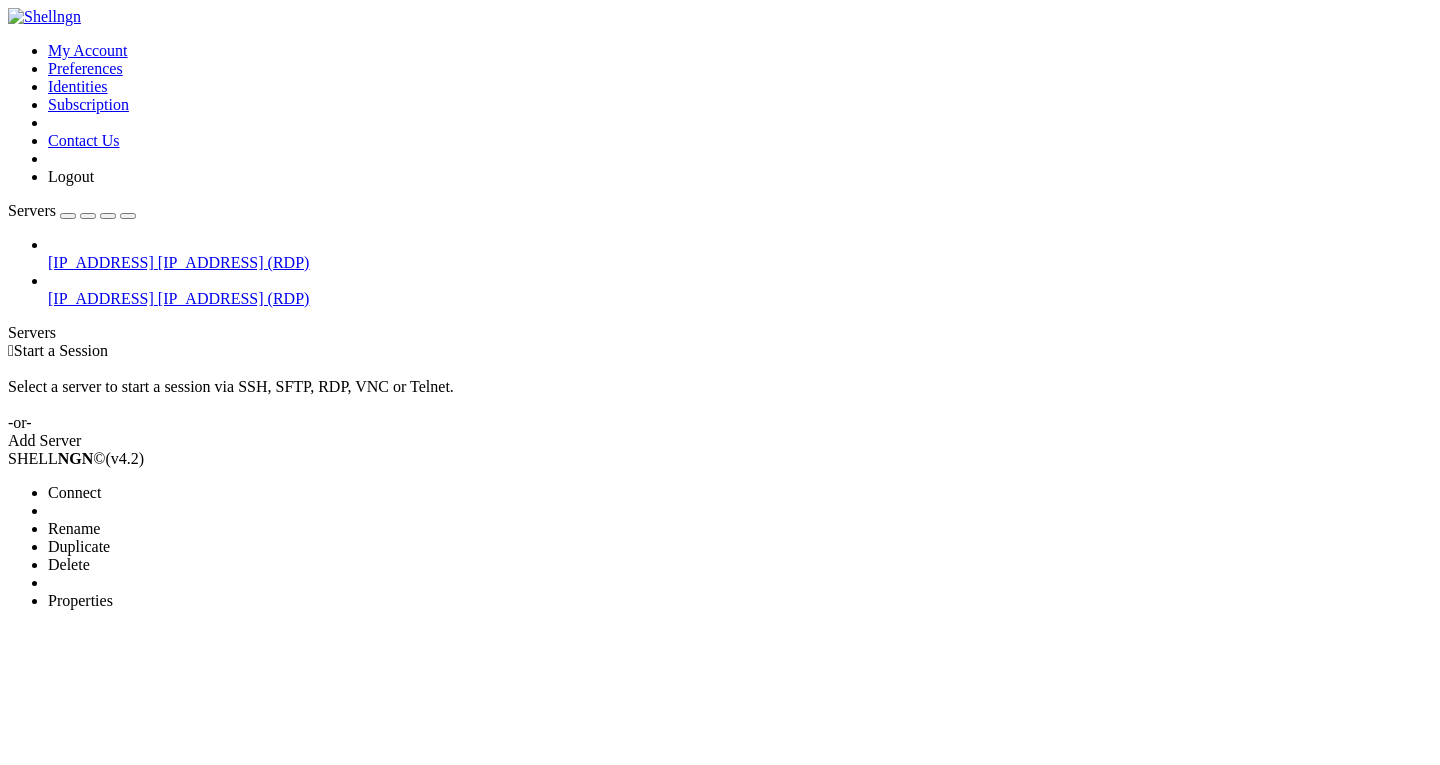 click on "Delete" at bounding box center [139, 565] 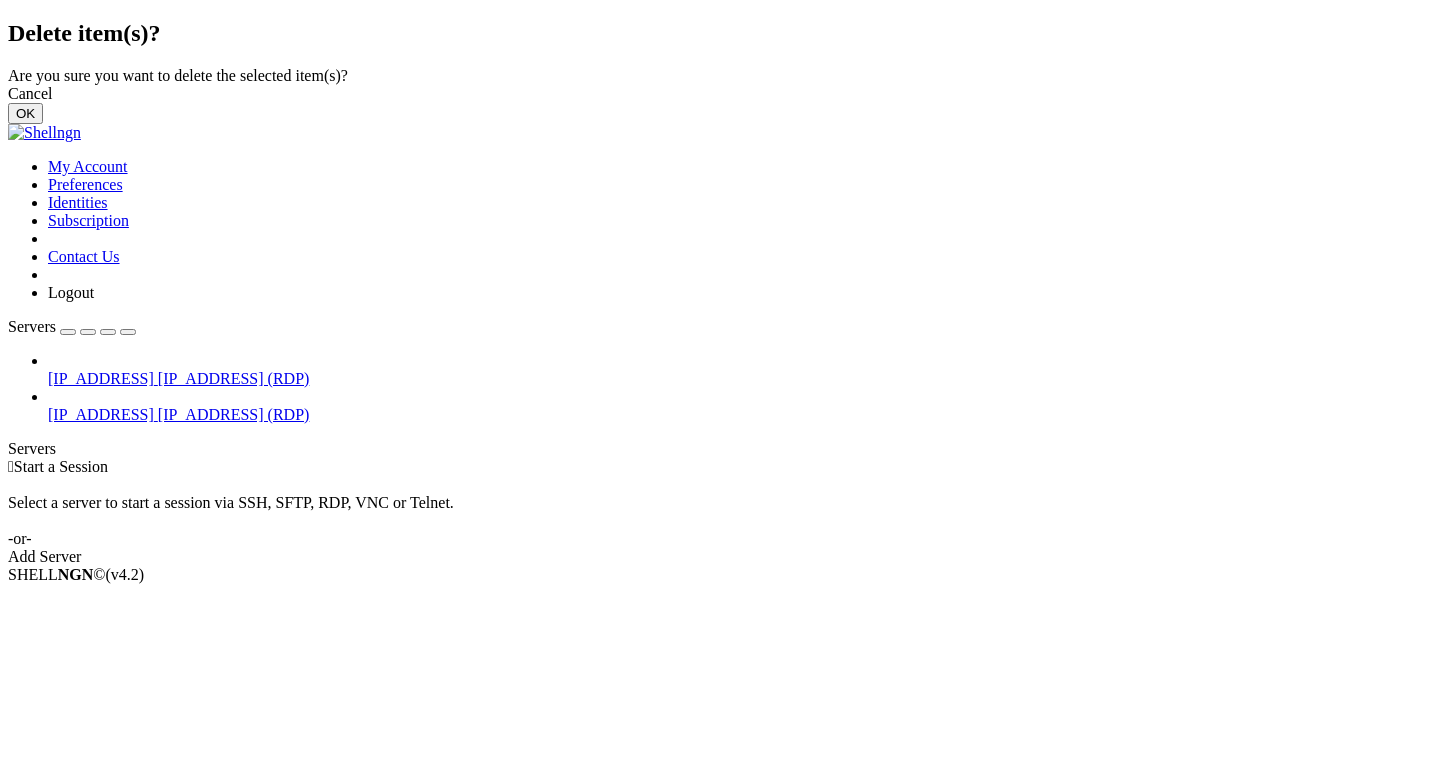 click on "OK" at bounding box center (25, 113) 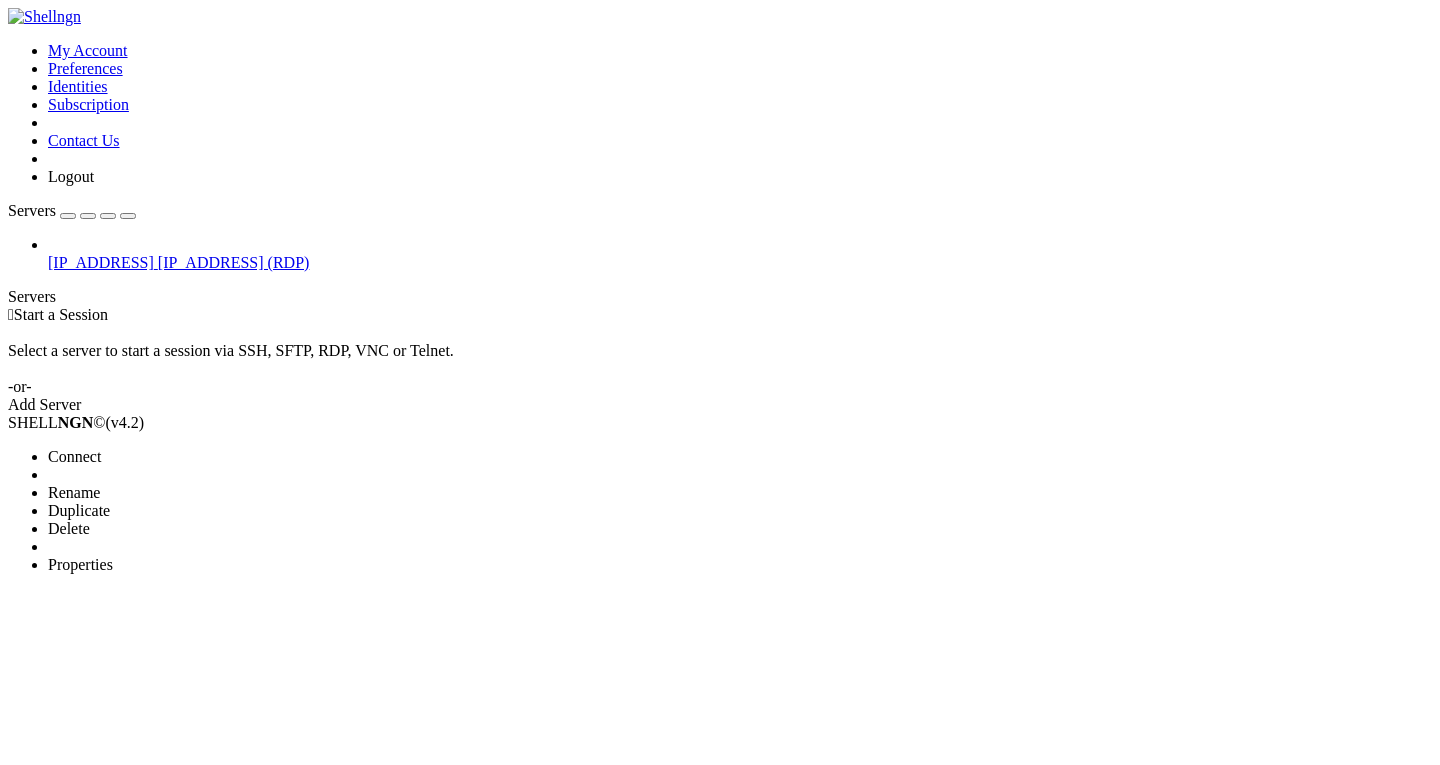 click on "Delete" at bounding box center [69, 528] 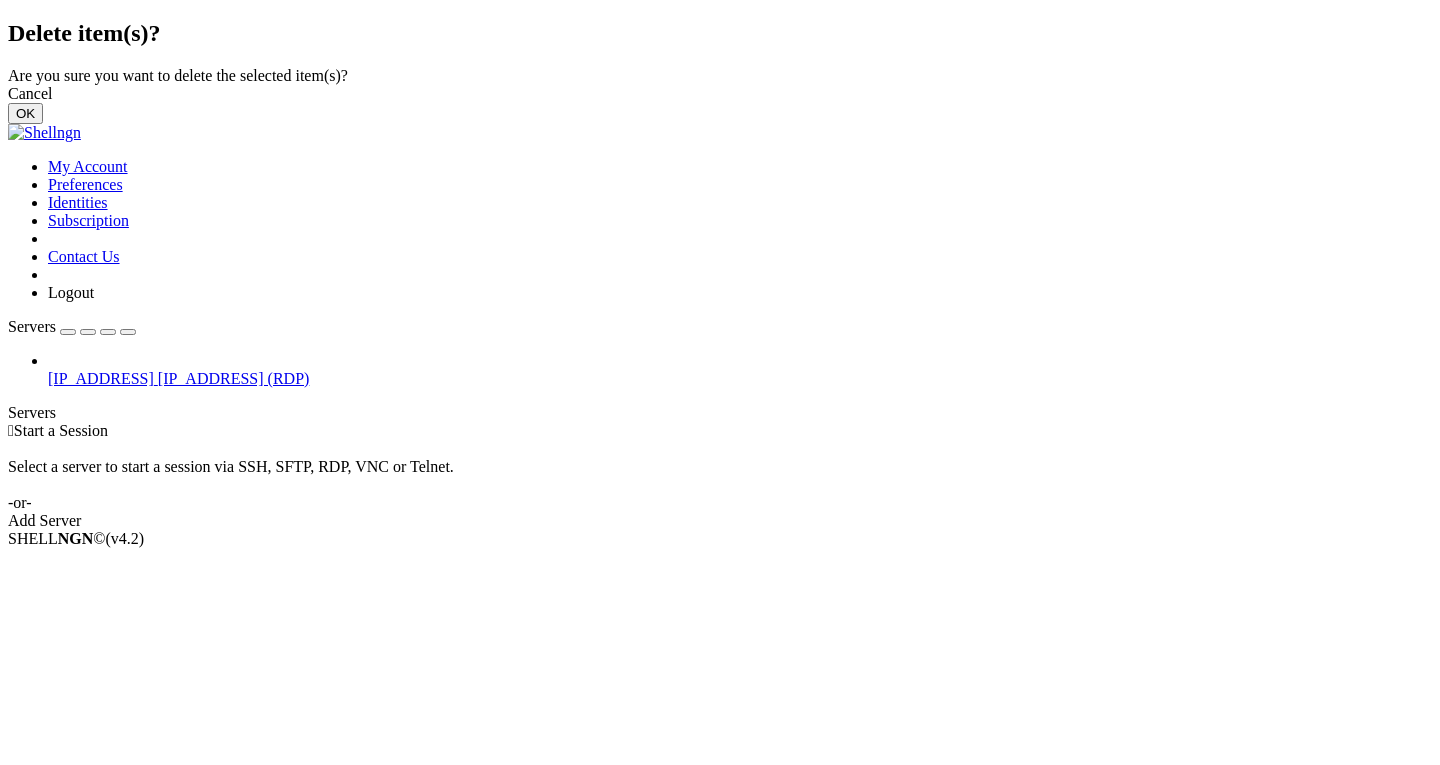 click on "OK" at bounding box center (25, 113) 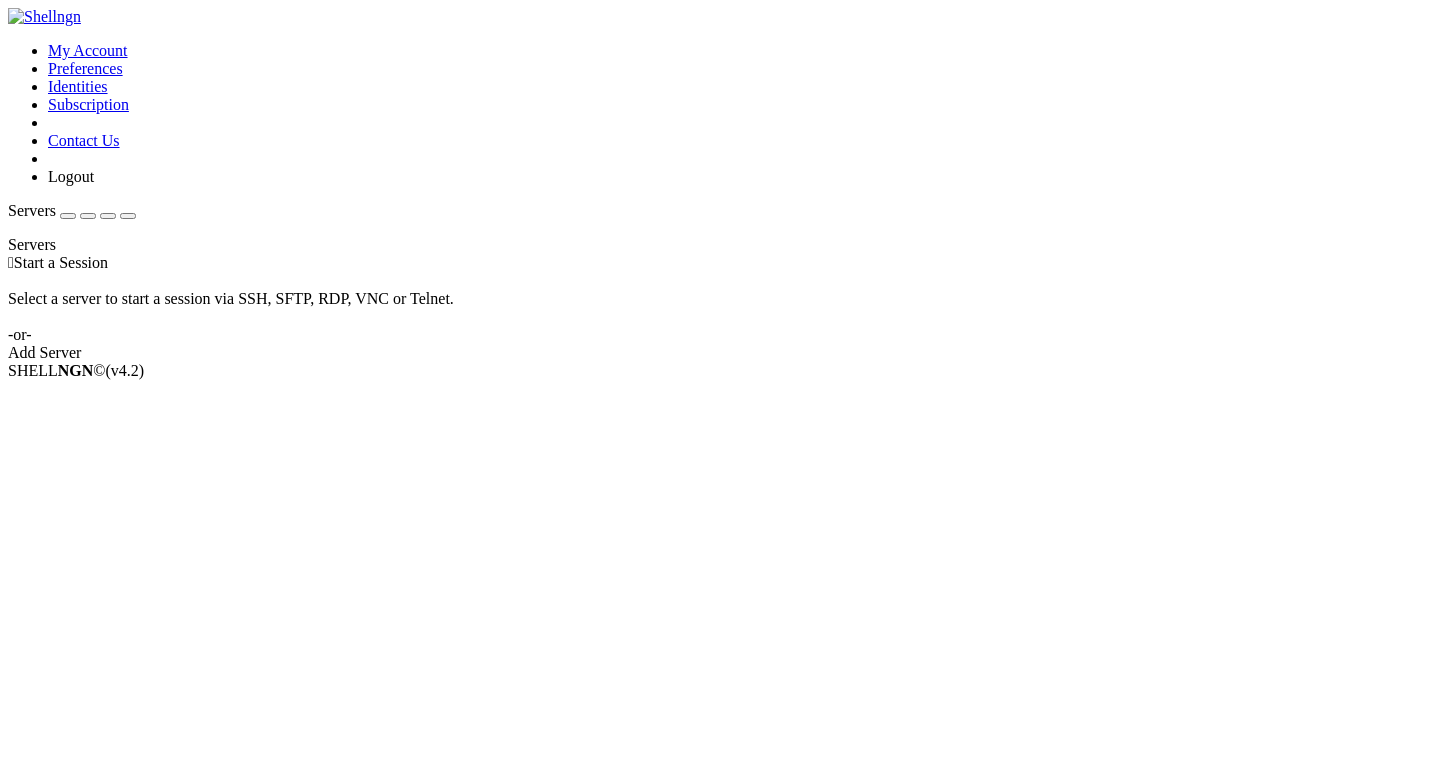 click on "  Start a Session
Select a server to start a session via SSH, SFTP, RDP, VNC or Telnet.   -or-
Add Server" at bounding box center (720, 308) 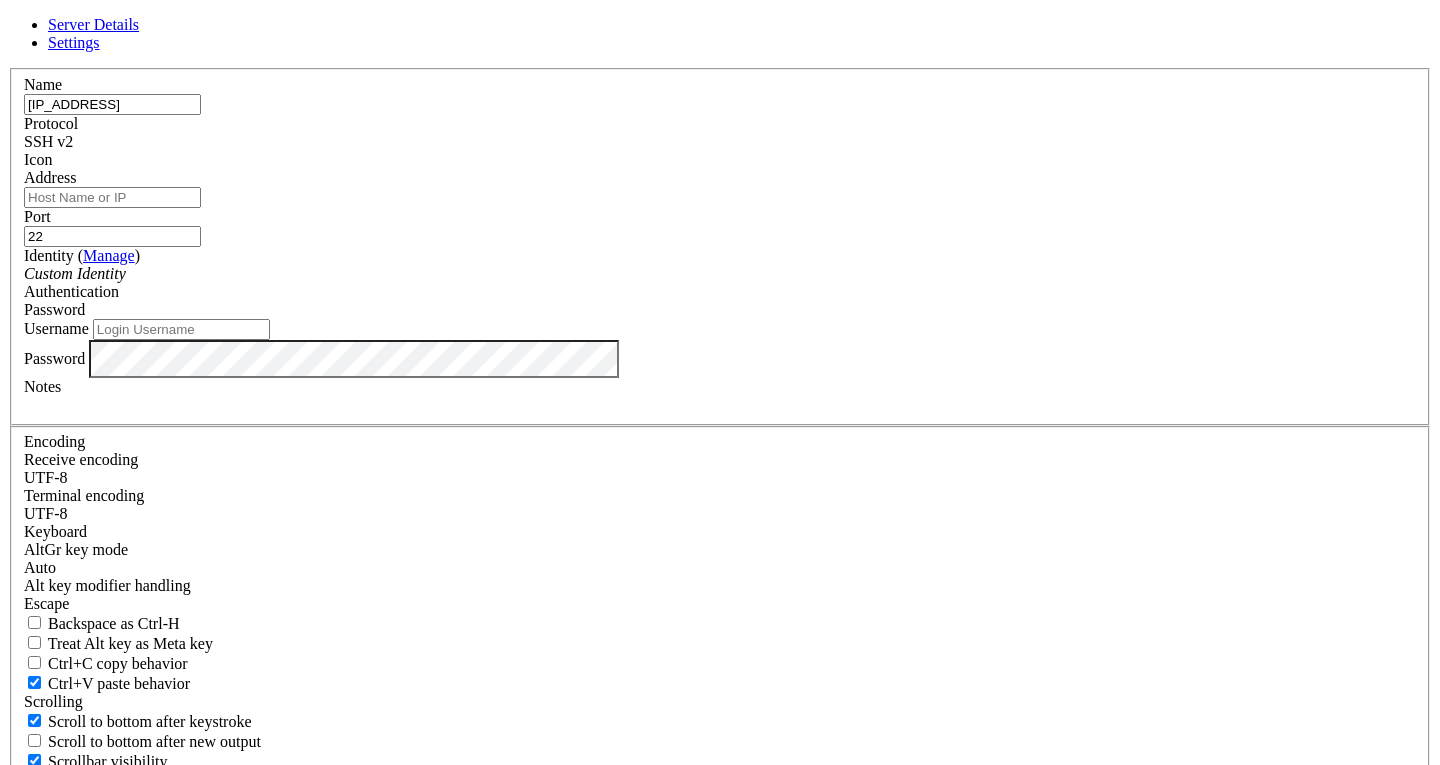 type on "[IP_ADDRESS]" 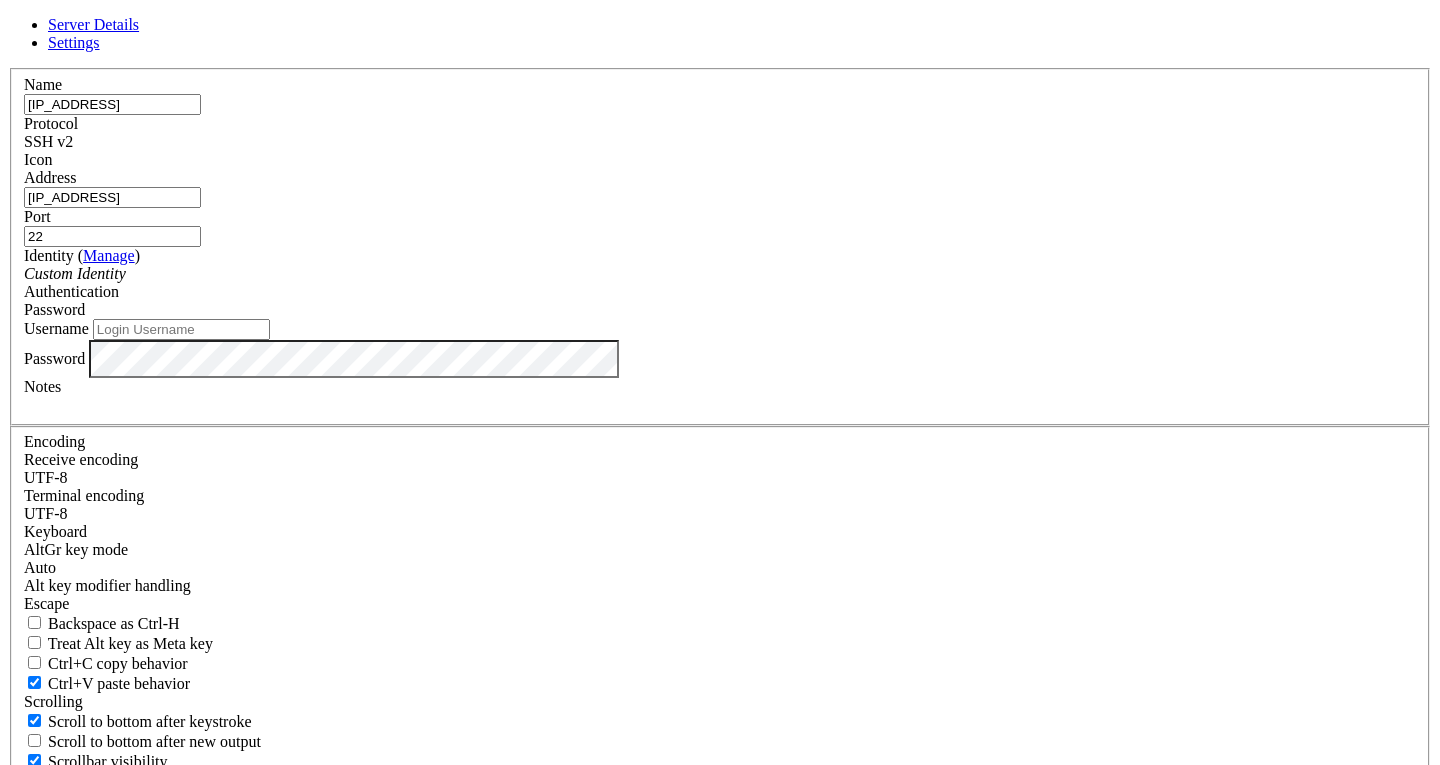 type on "[IP_ADDRESS]" 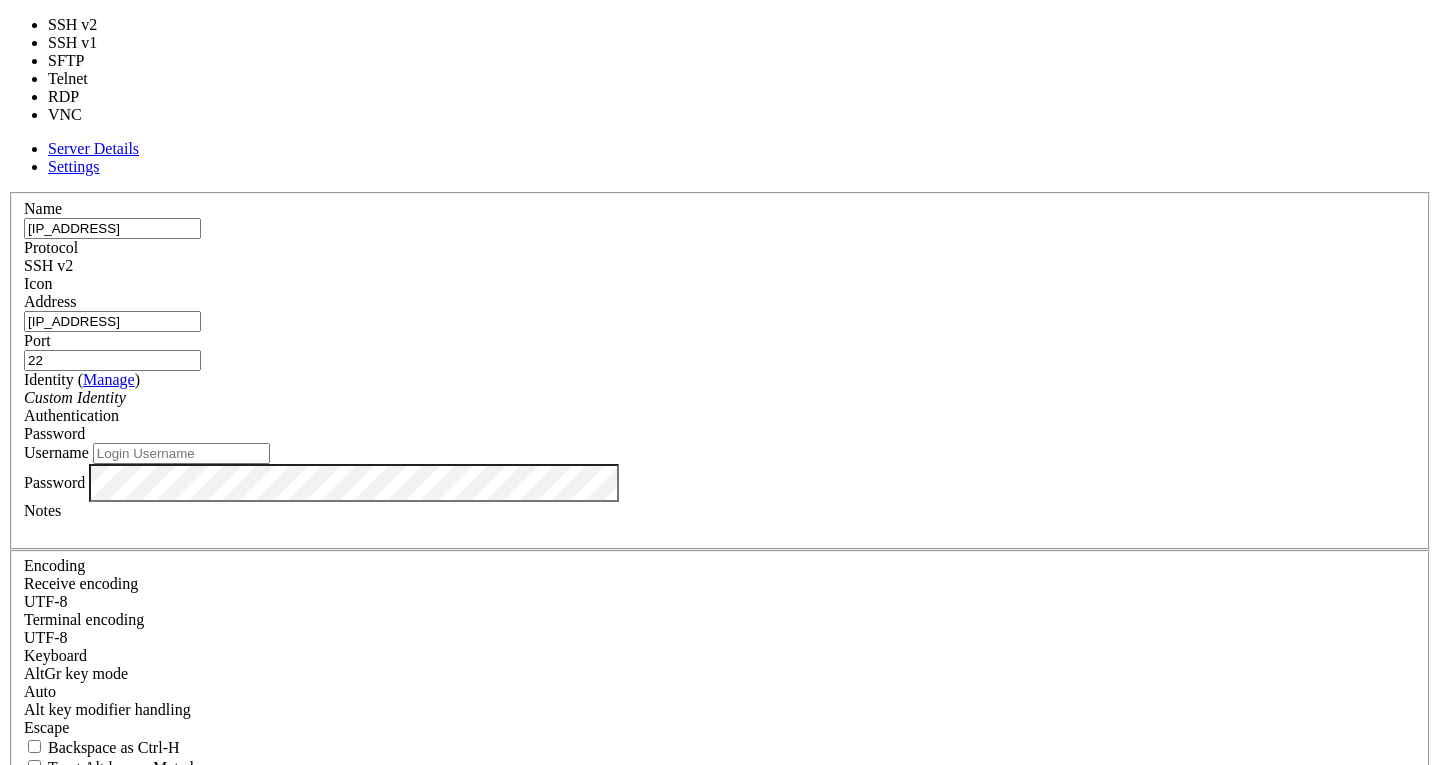 type on "3389" 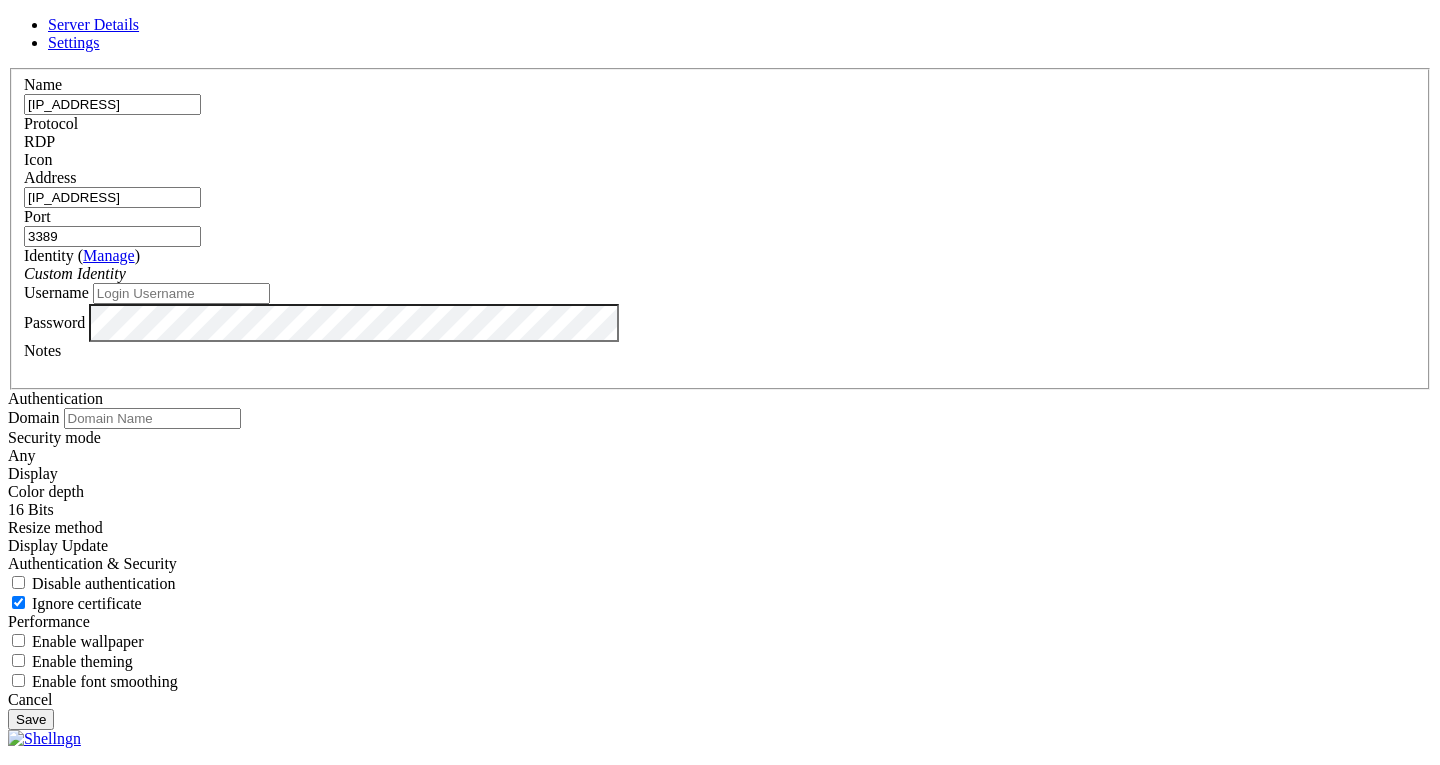 click on "Save" at bounding box center (31, 719) 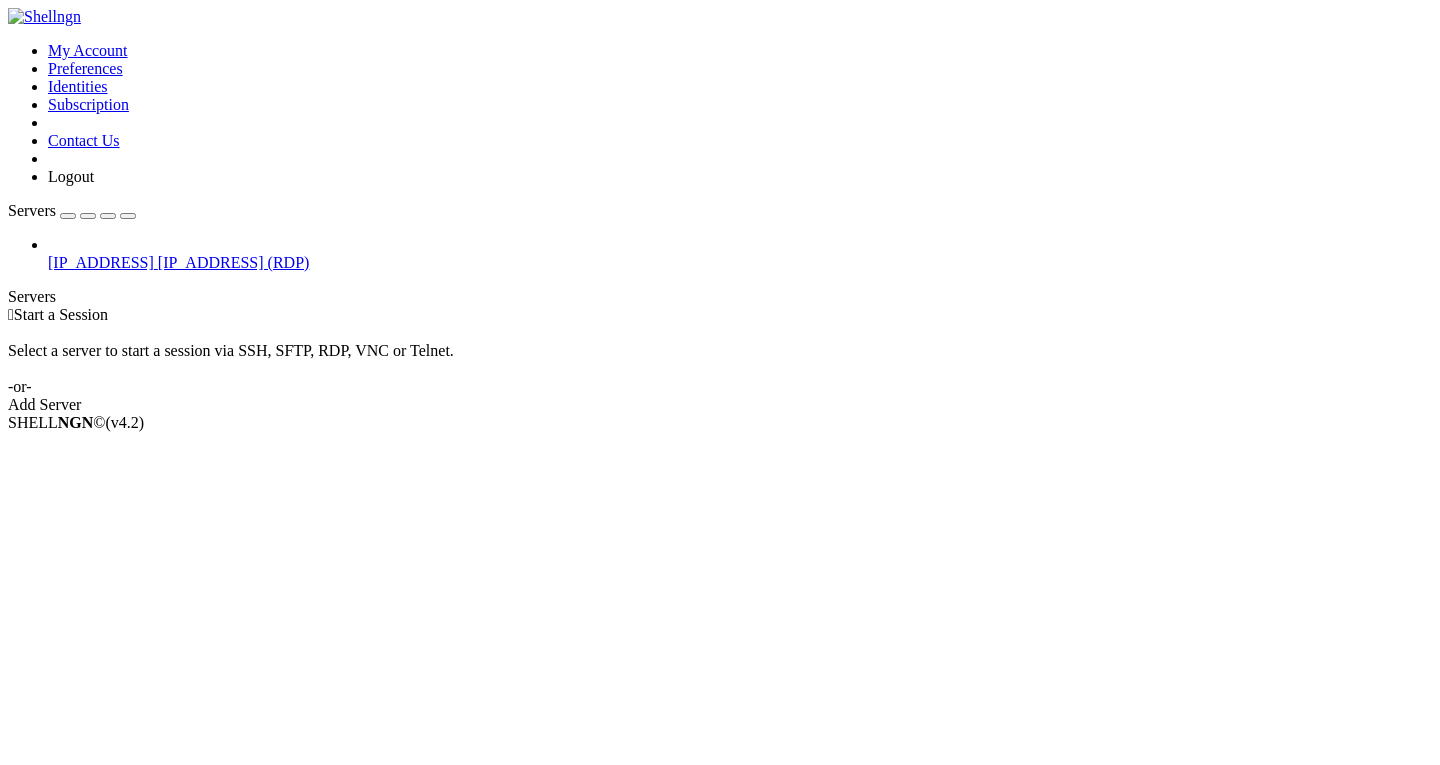 click on "  Start a Session
Select a server to start a session via SSH, SFTP, RDP, VNC or Telnet.   -or-
Add Server" at bounding box center (720, 360) 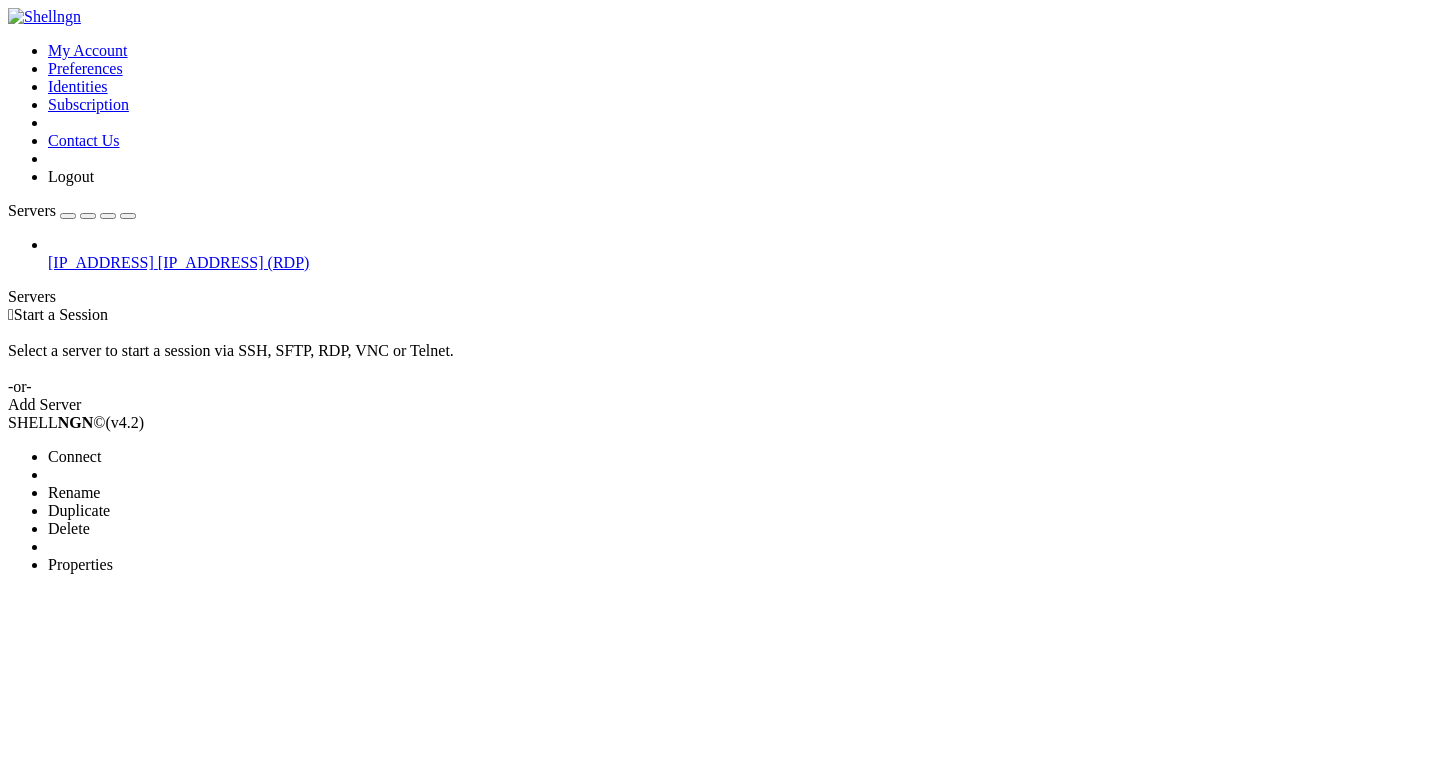 click on "Connect" at bounding box center (74, 456) 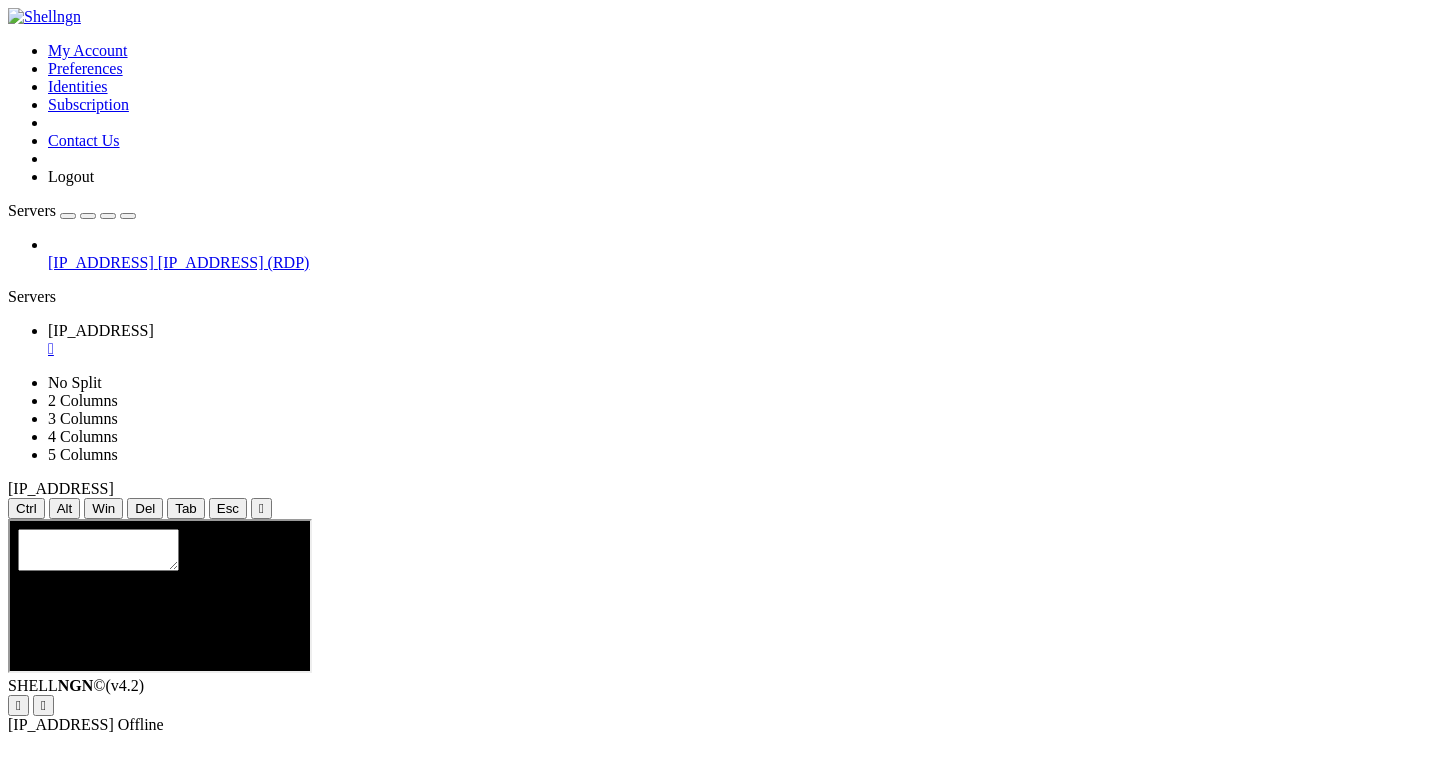 scroll, scrollTop: 0, scrollLeft: 0, axis: both 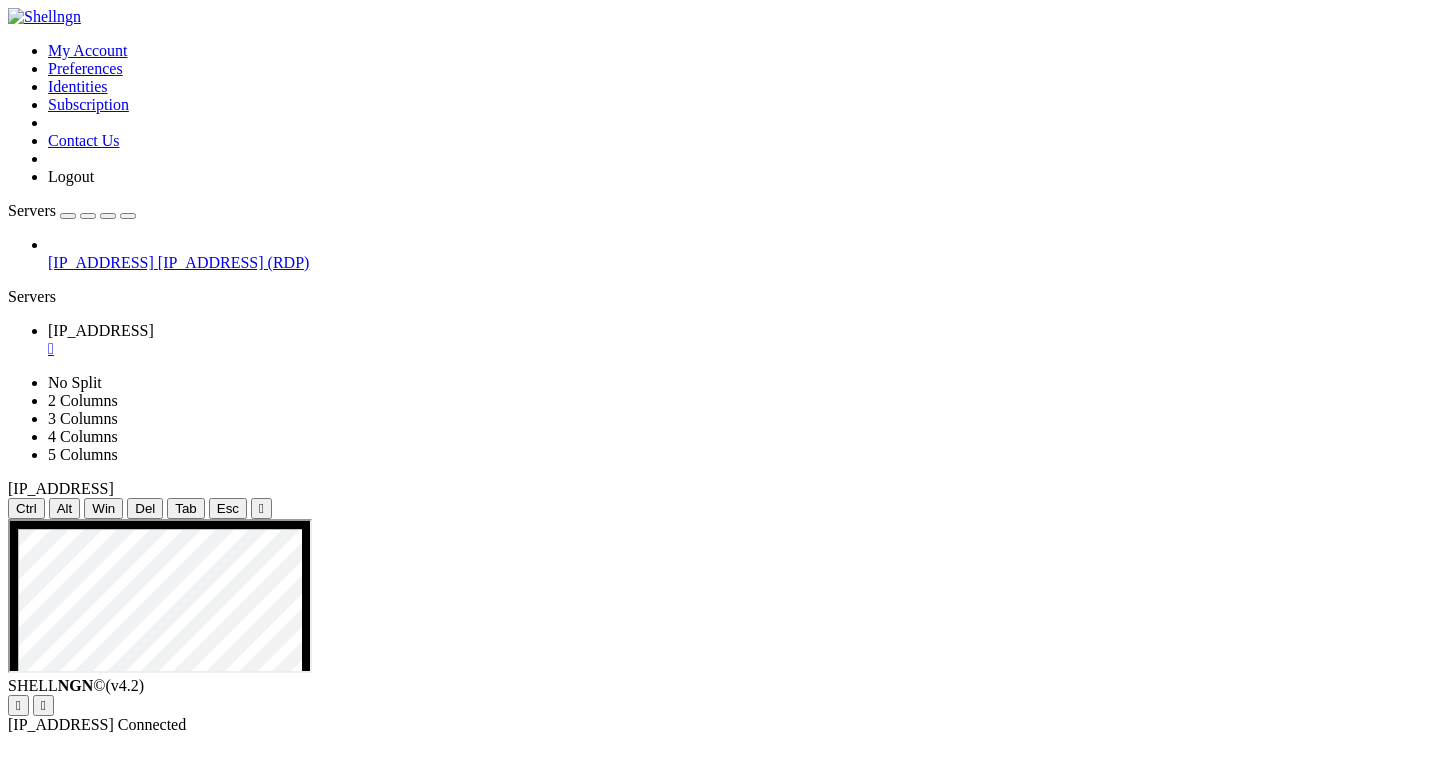 click at bounding box center [610, 1501] 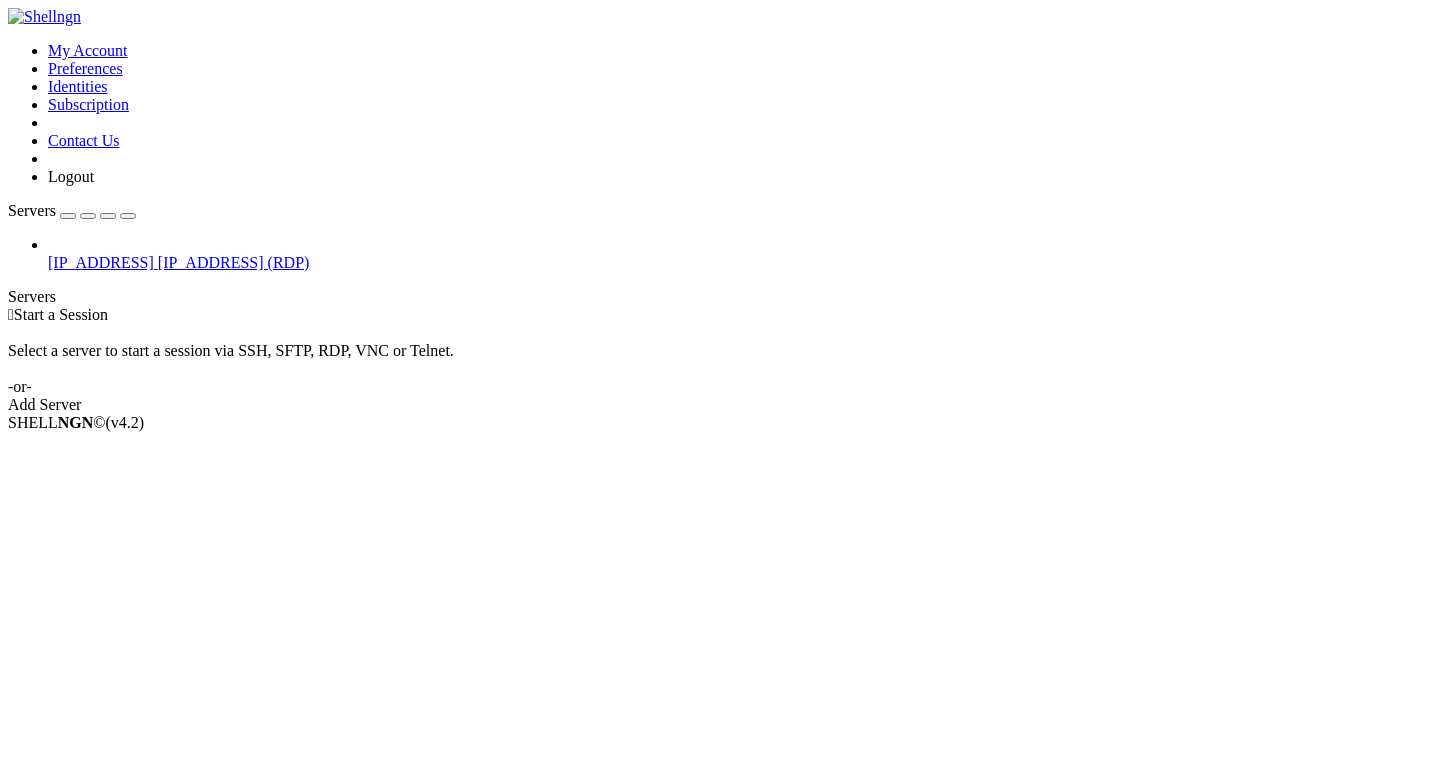 click on "  Start a Session
Select a server to start a session via SSH, SFTP, RDP, VNC or Telnet.   -or-
Add Server" at bounding box center [720, 360] 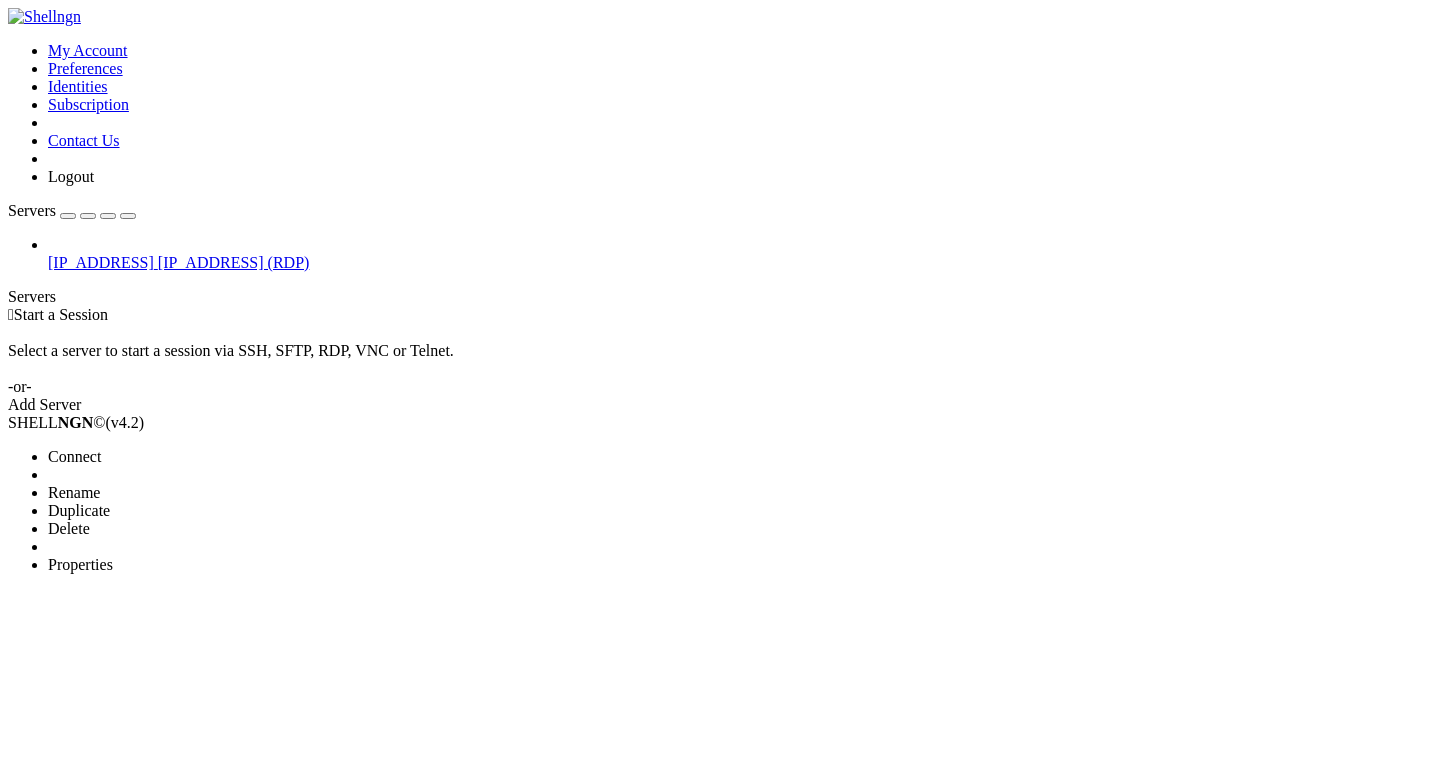 click on "Properties" at bounding box center (80, 564) 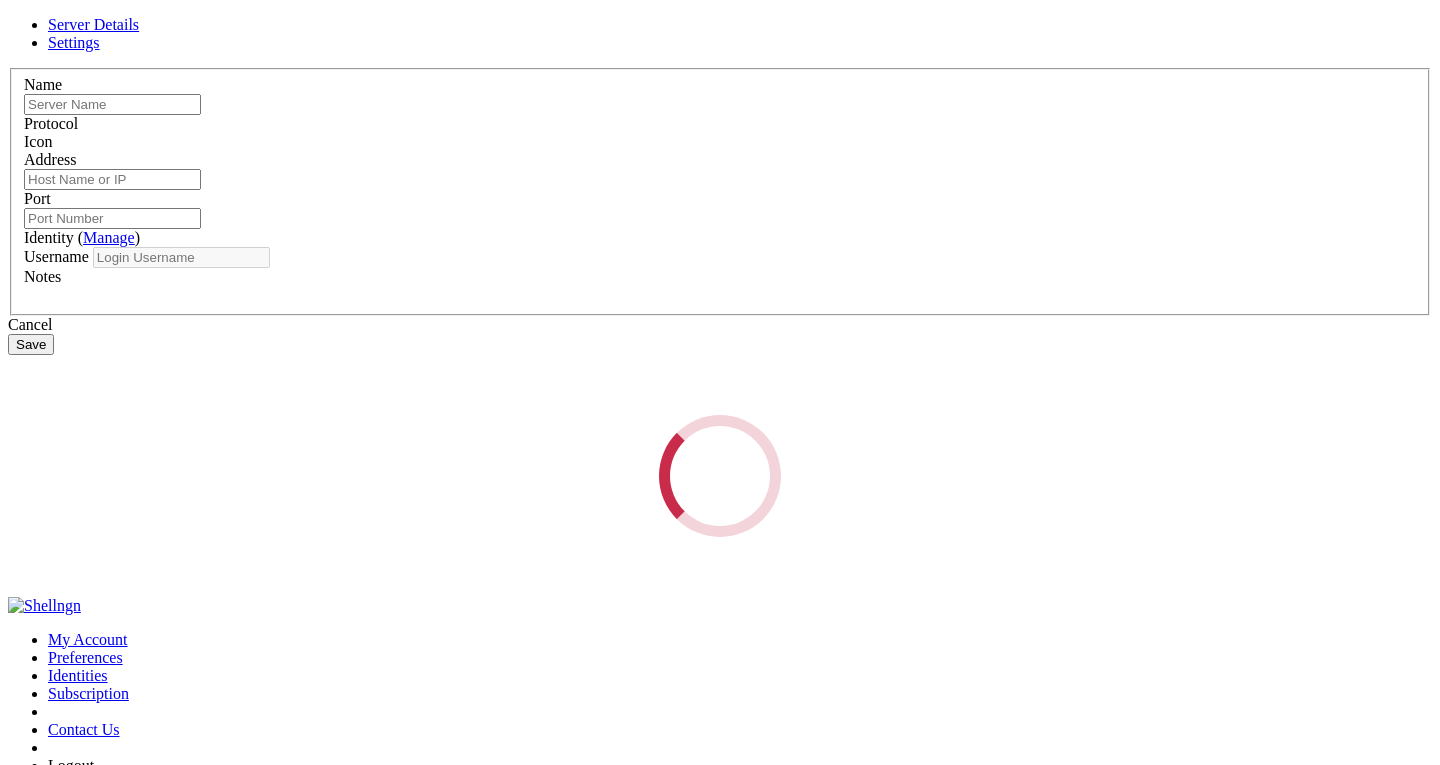 type on "[IP_ADDRESS]" 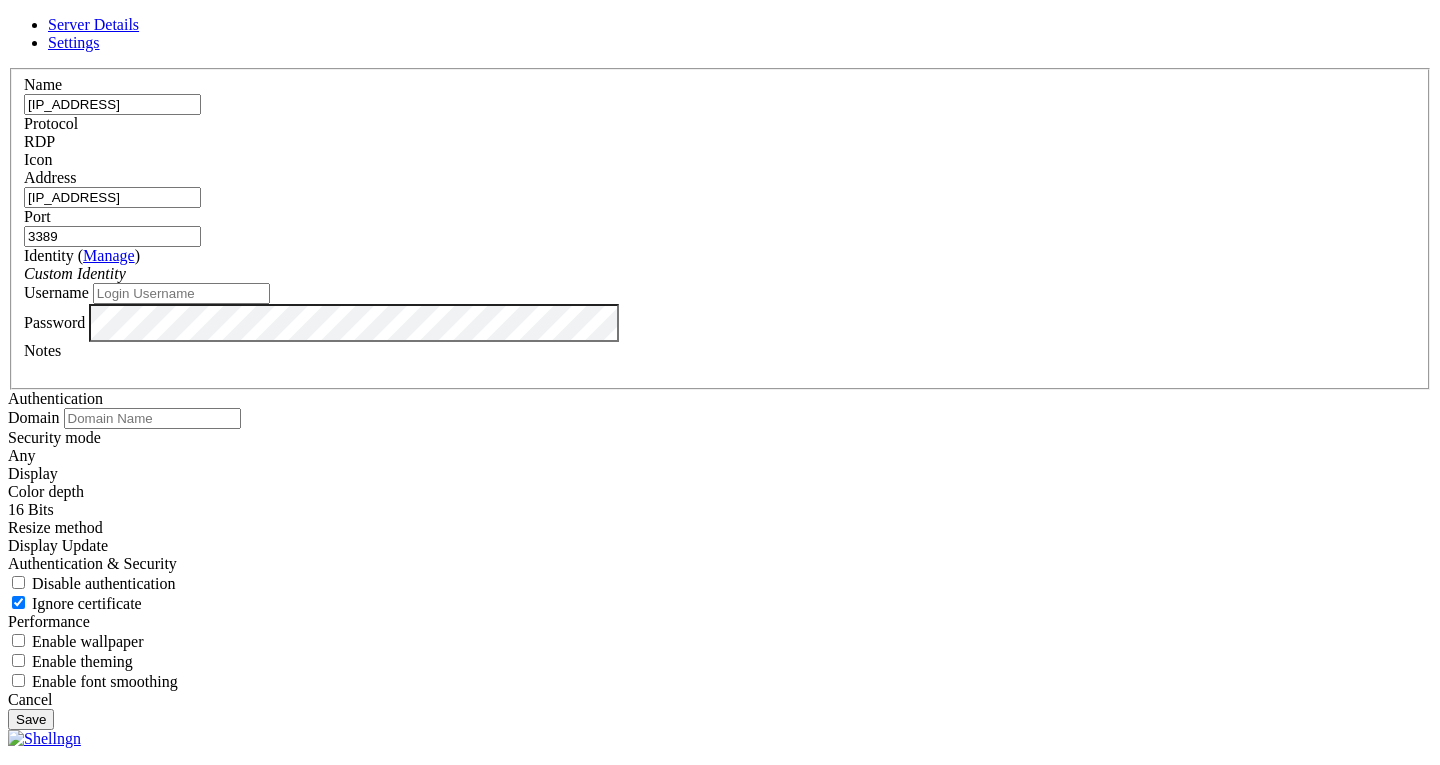 click on "[IP_ADDRESS]" at bounding box center [112, 104] 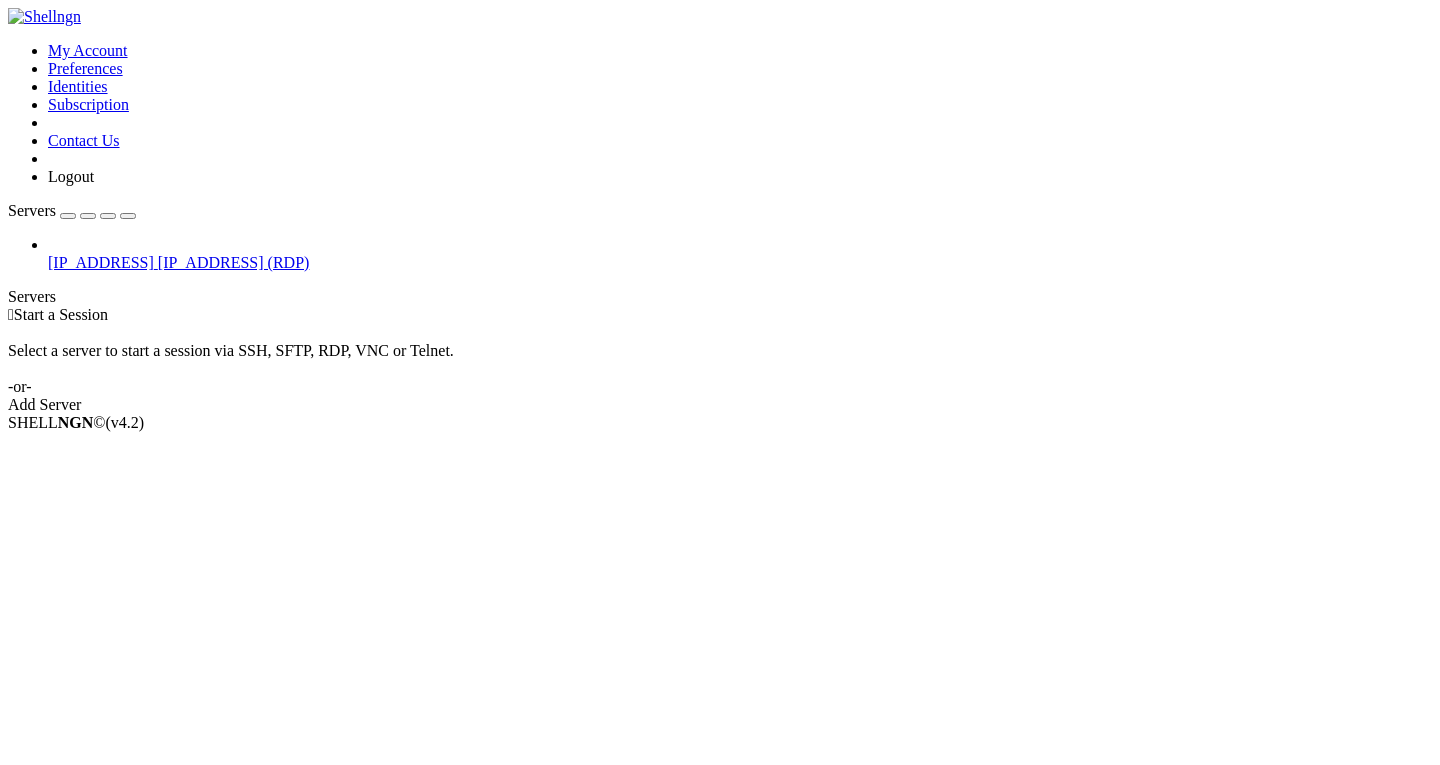click on "  Start a Session
Select a server to start a session via SSH, SFTP, RDP, VNC or Telnet.   -or-
Add Server" at bounding box center [720, 360] 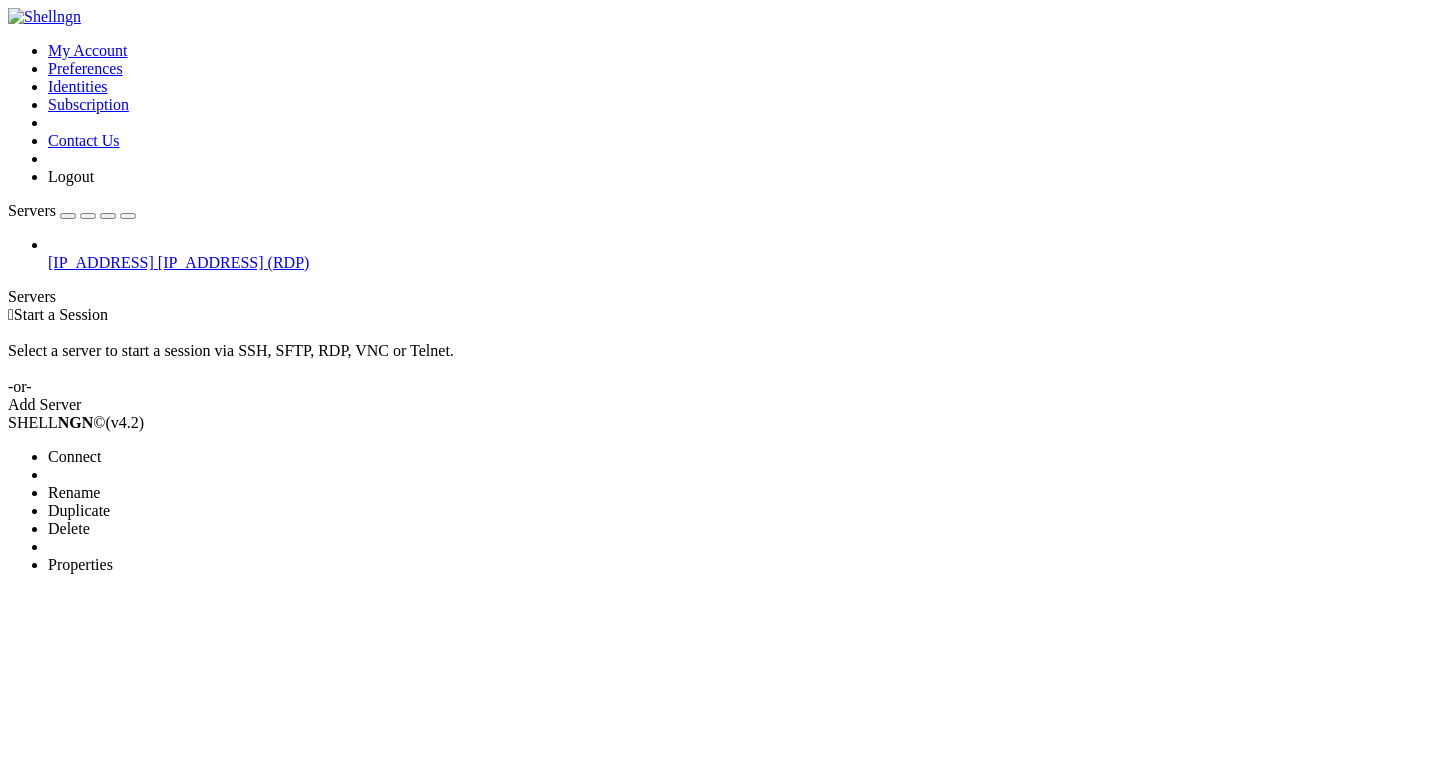 click at bounding box center (720, 382) 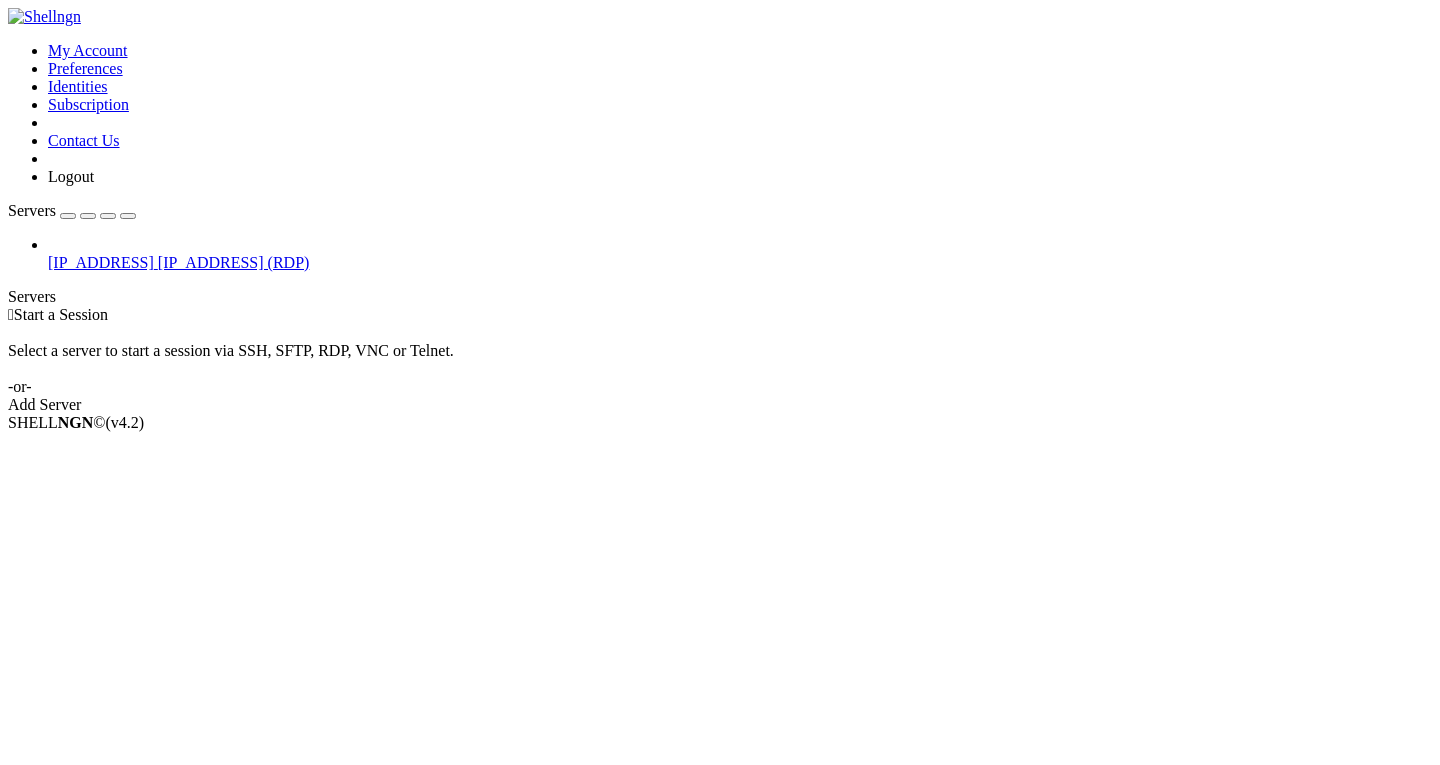 click on "  Start a Session
Select a server to start a session via SSH, SFTP, RDP, VNC or Telnet.   -or-
Add Server" at bounding box center [720, 360] 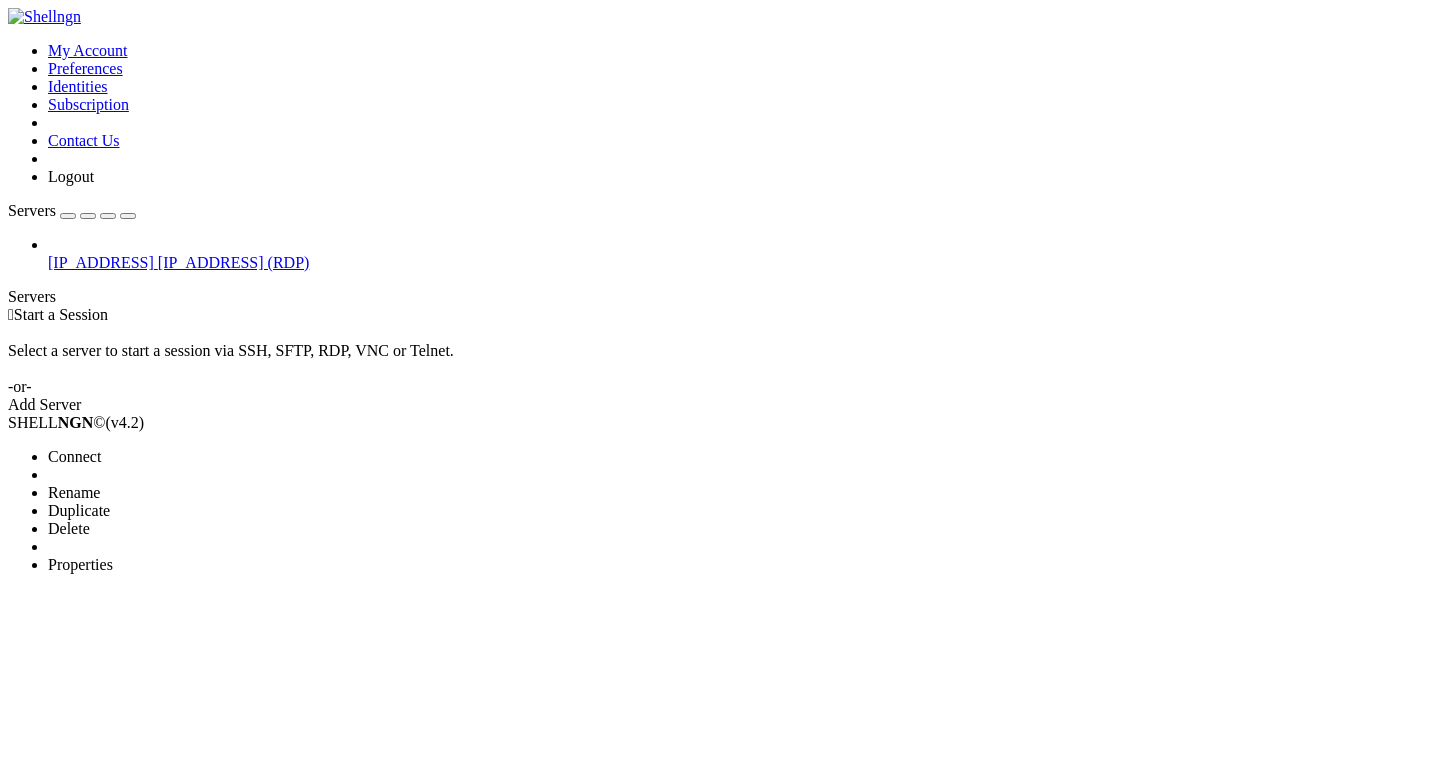 click on "Connect" at bounding box center (74, 456) 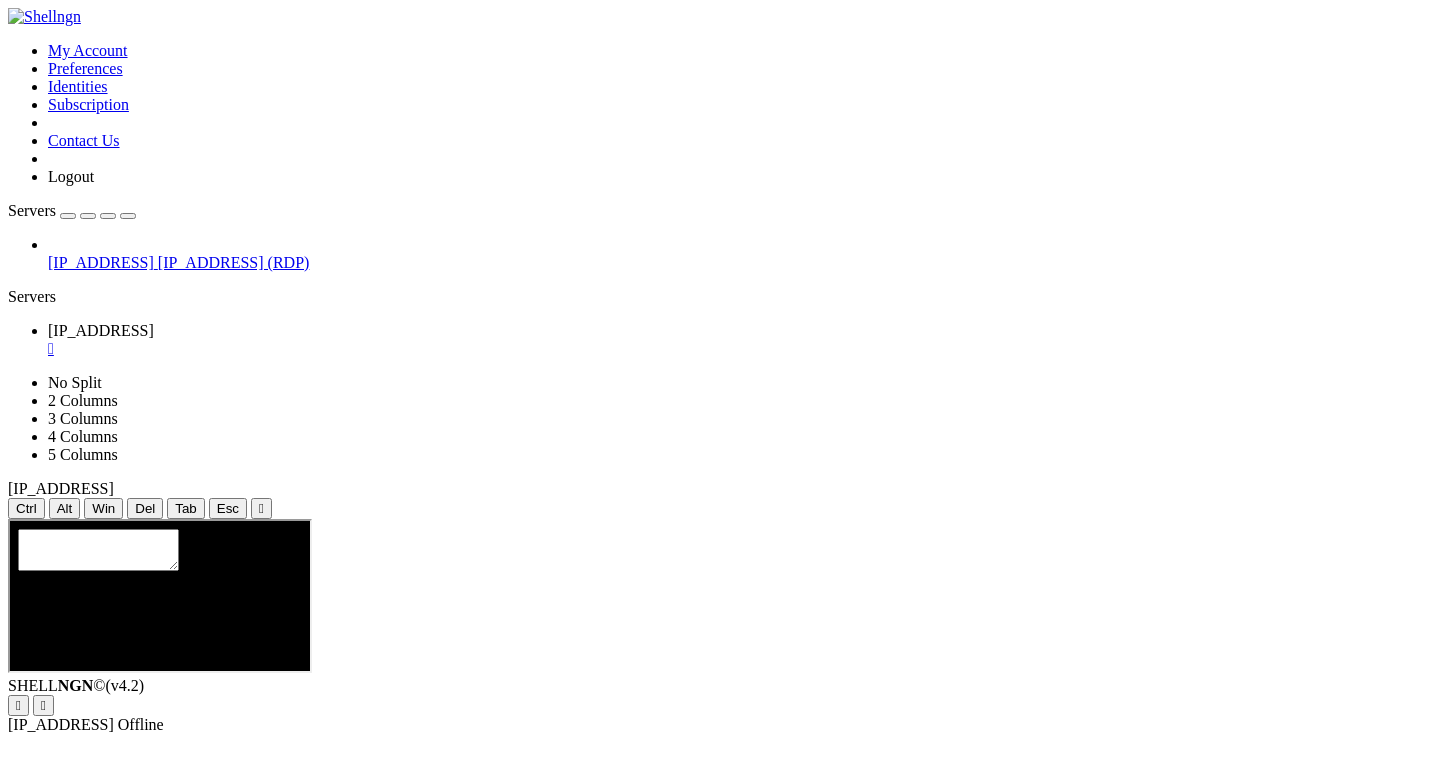 scroll, scrollTop: 0, scrollLeft: 0, axis: both 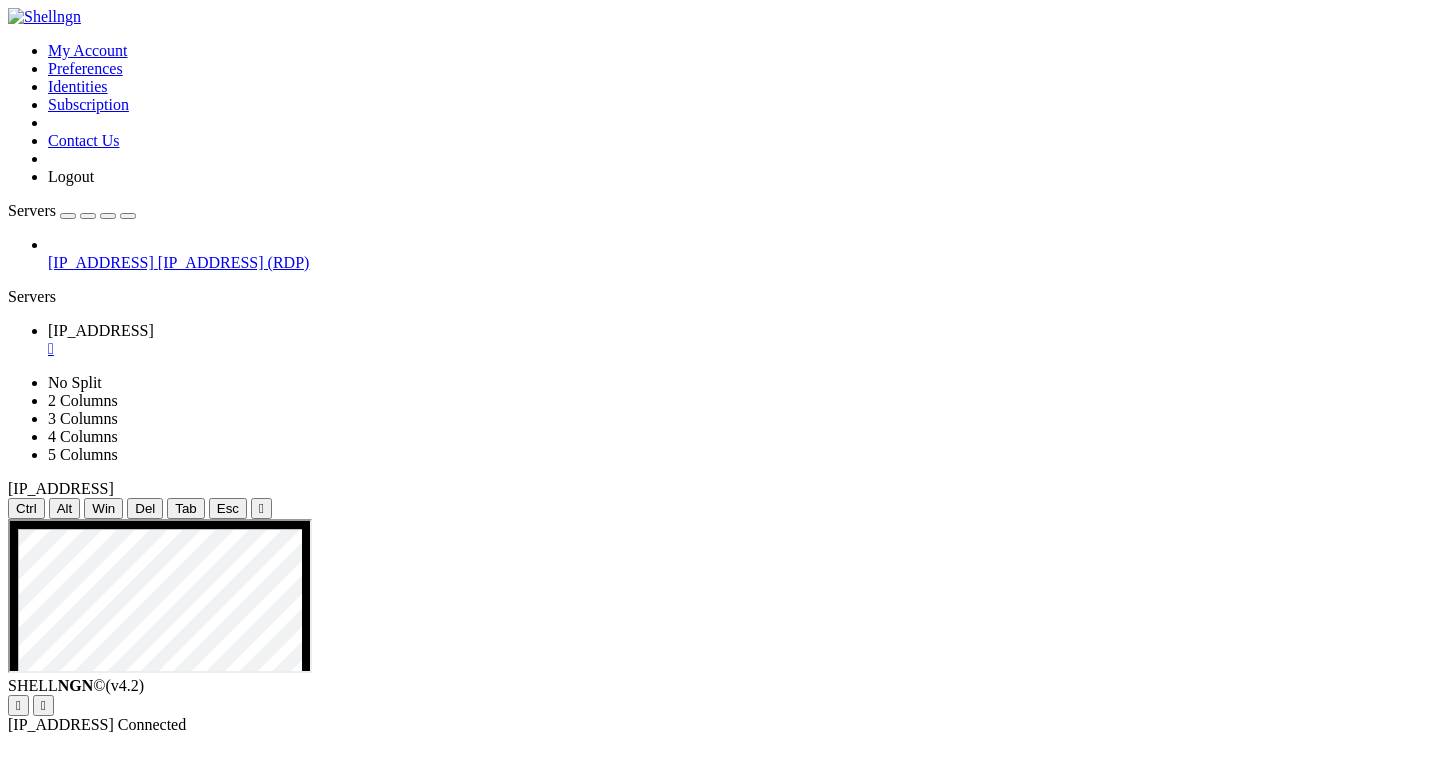 click at bounding box center [610, 1501] 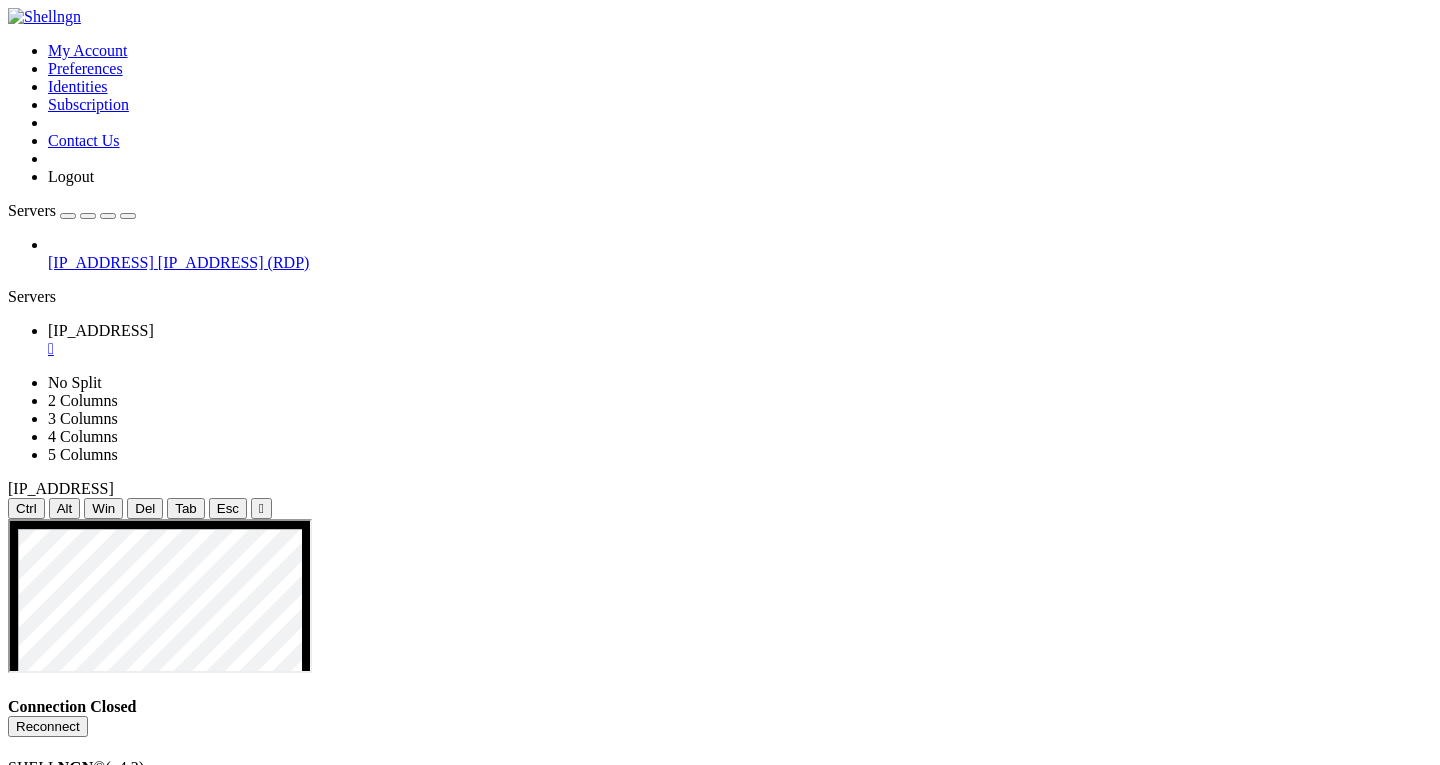 click on "" at bounding box center (740, 349) 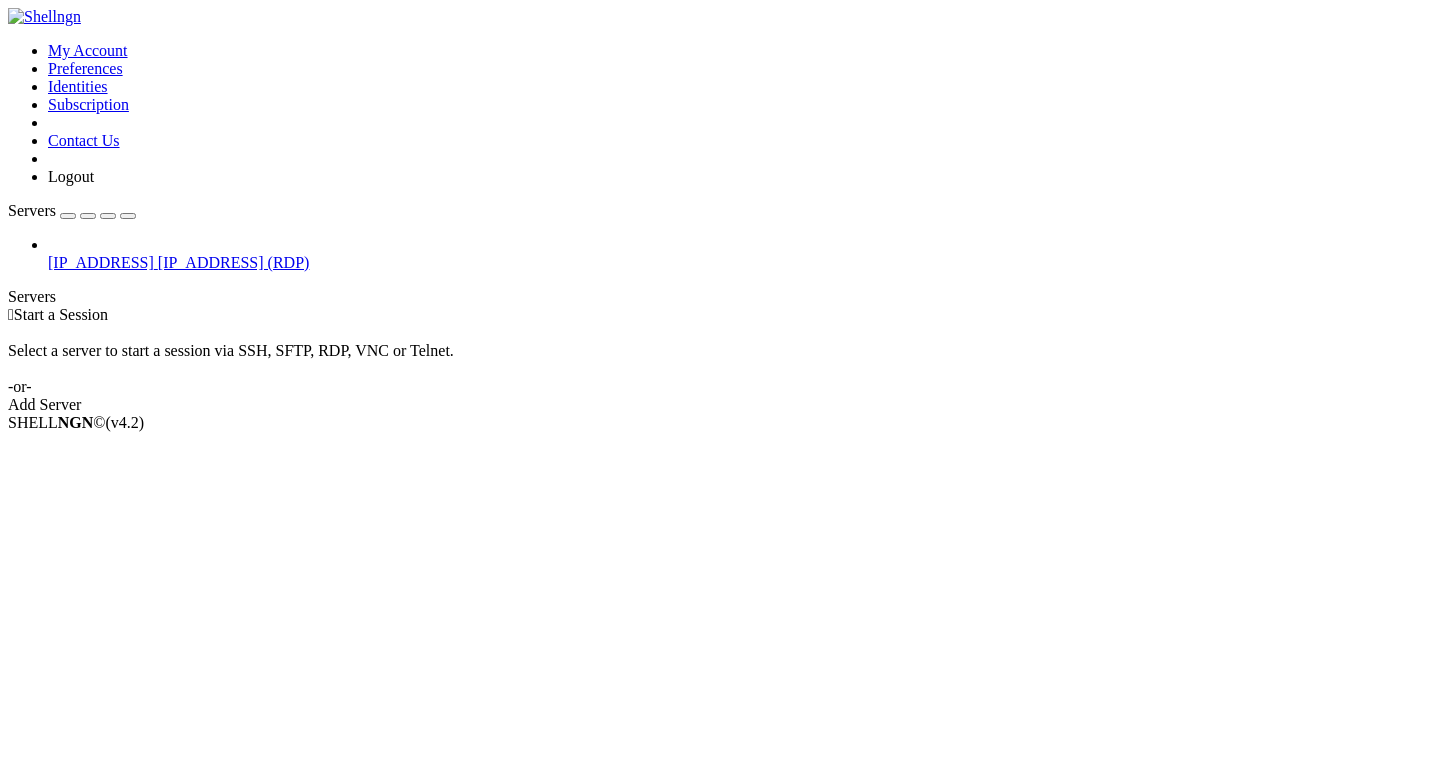 click on "[IP_ADDRESS] (RDP)" at bounding box center (234, 262) 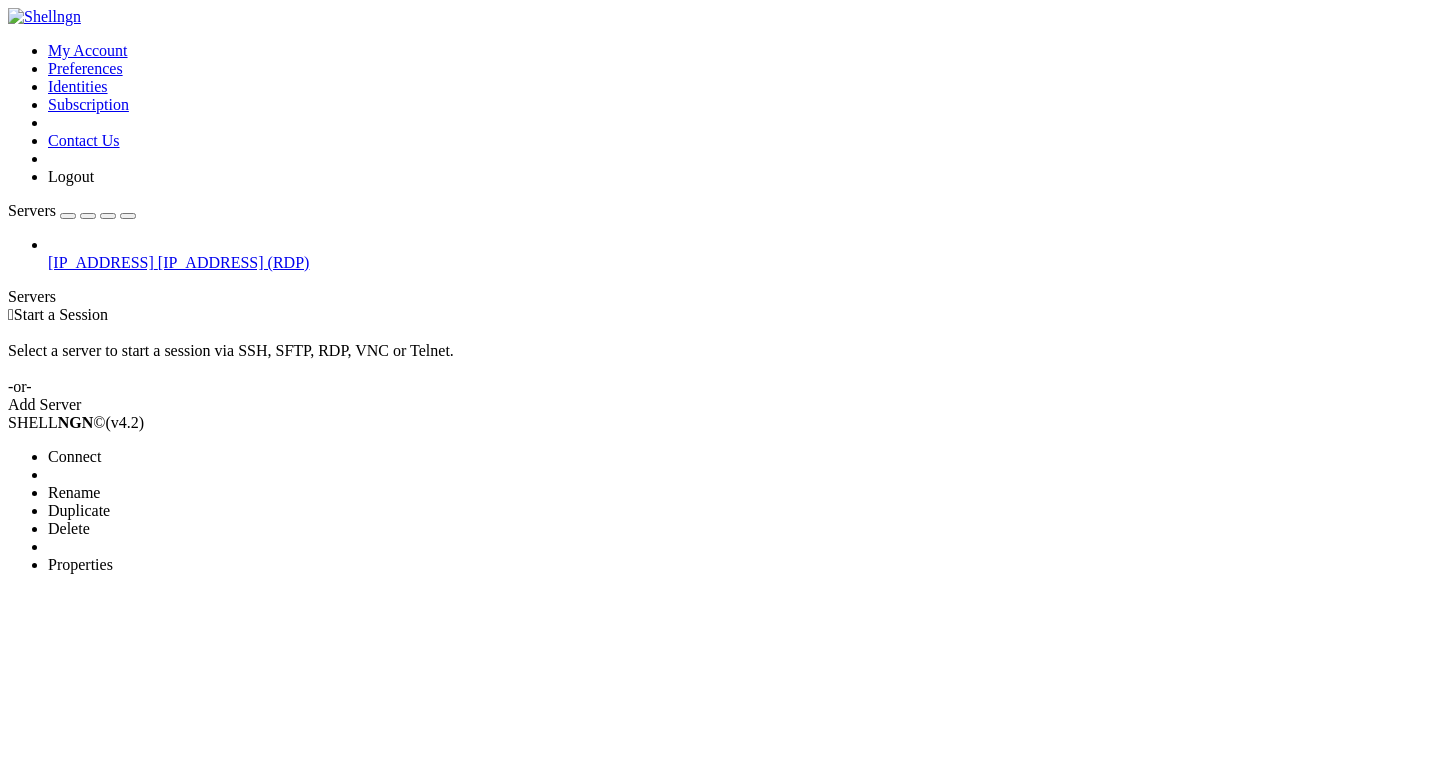 click on "Connect" at bounding box center [74, 456] 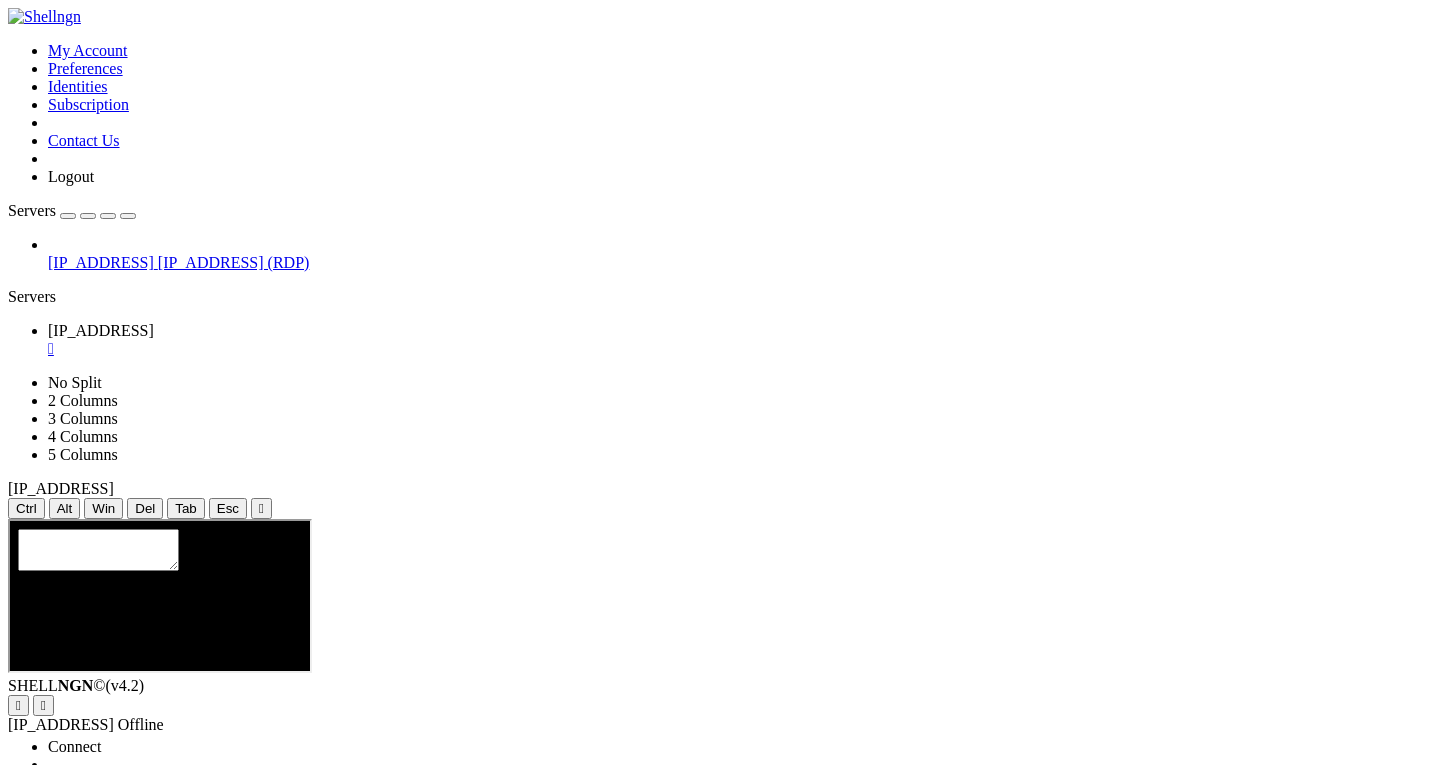 scroll, scrollTop: 0, scrollLeft: 0, axis: both 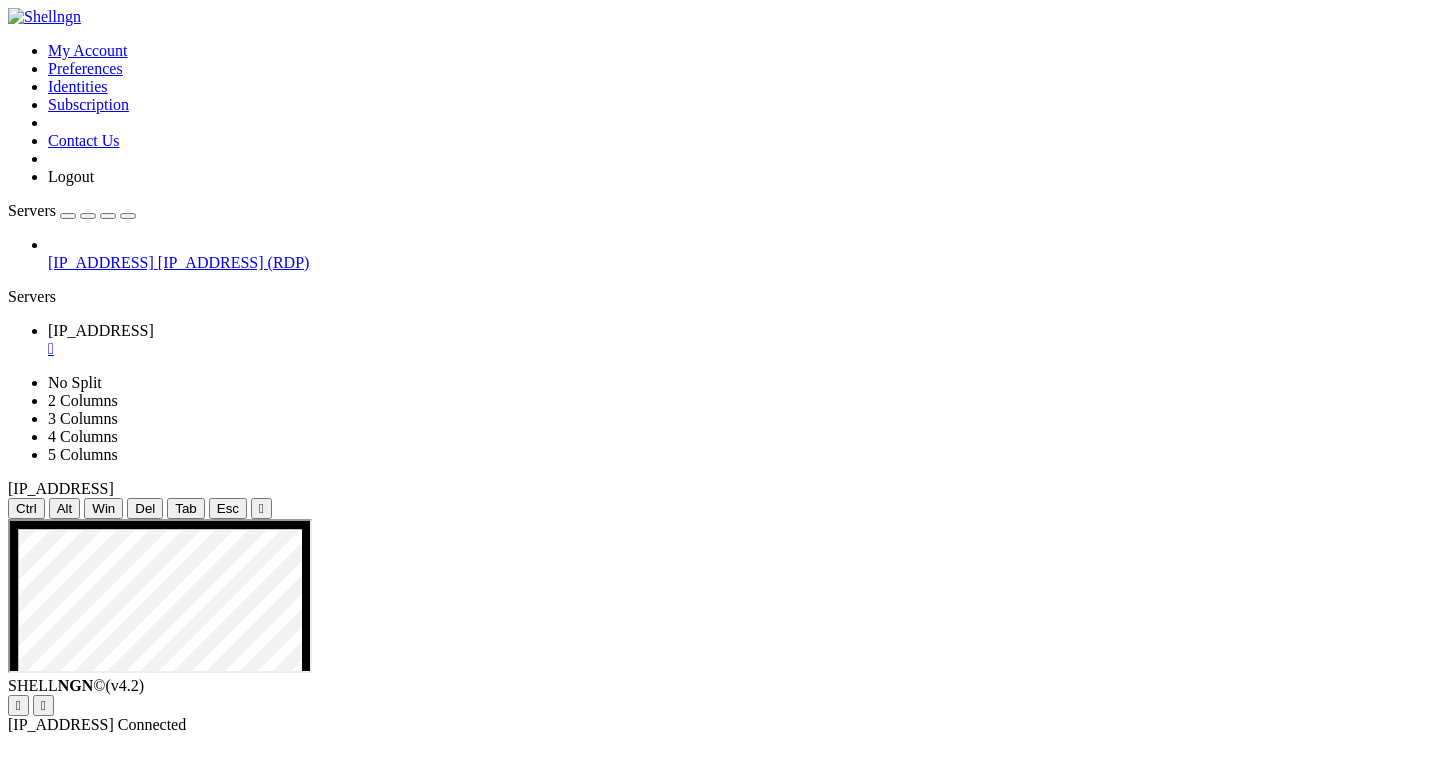 click at bounding box center [610, 1501] 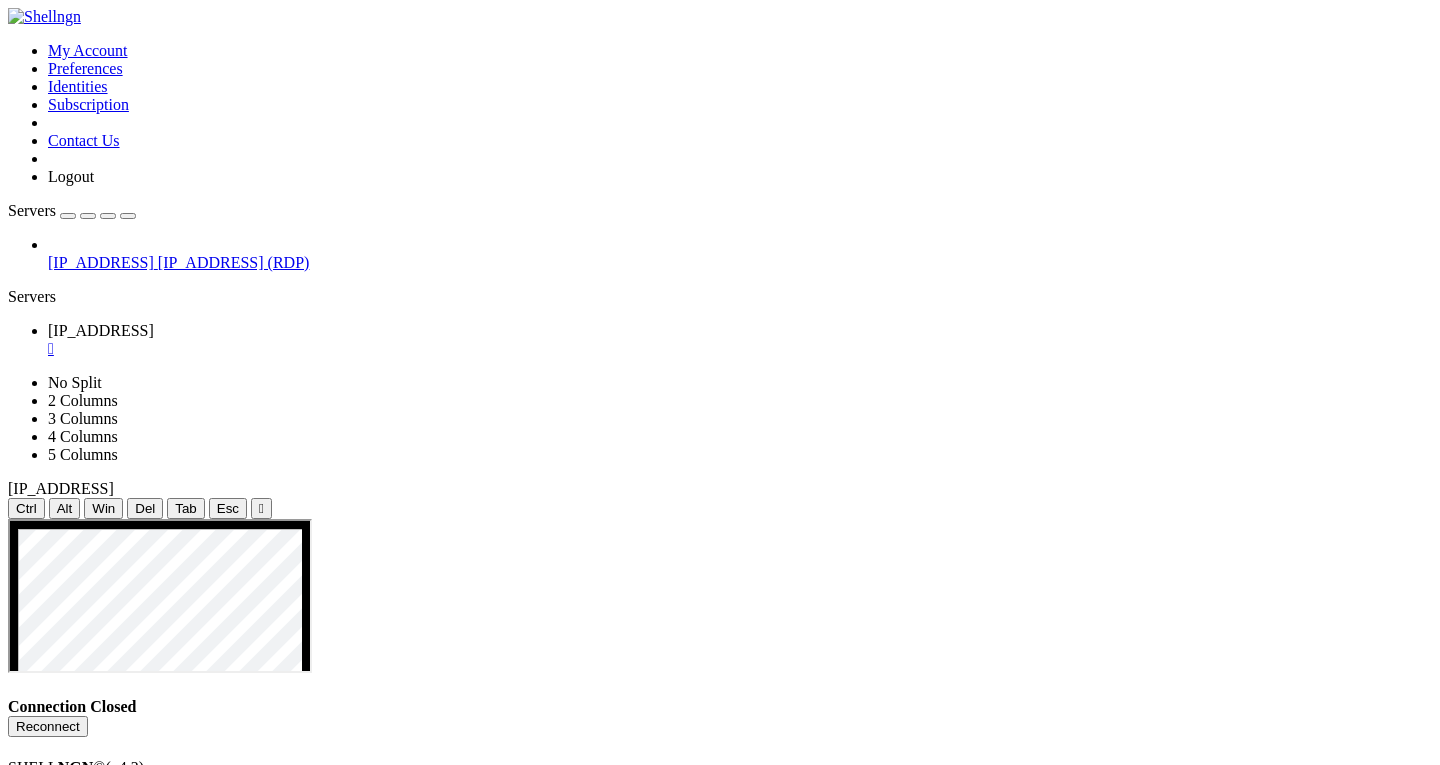 click on "Connection Closed
Reconnect" at bounding box center (720, 717) 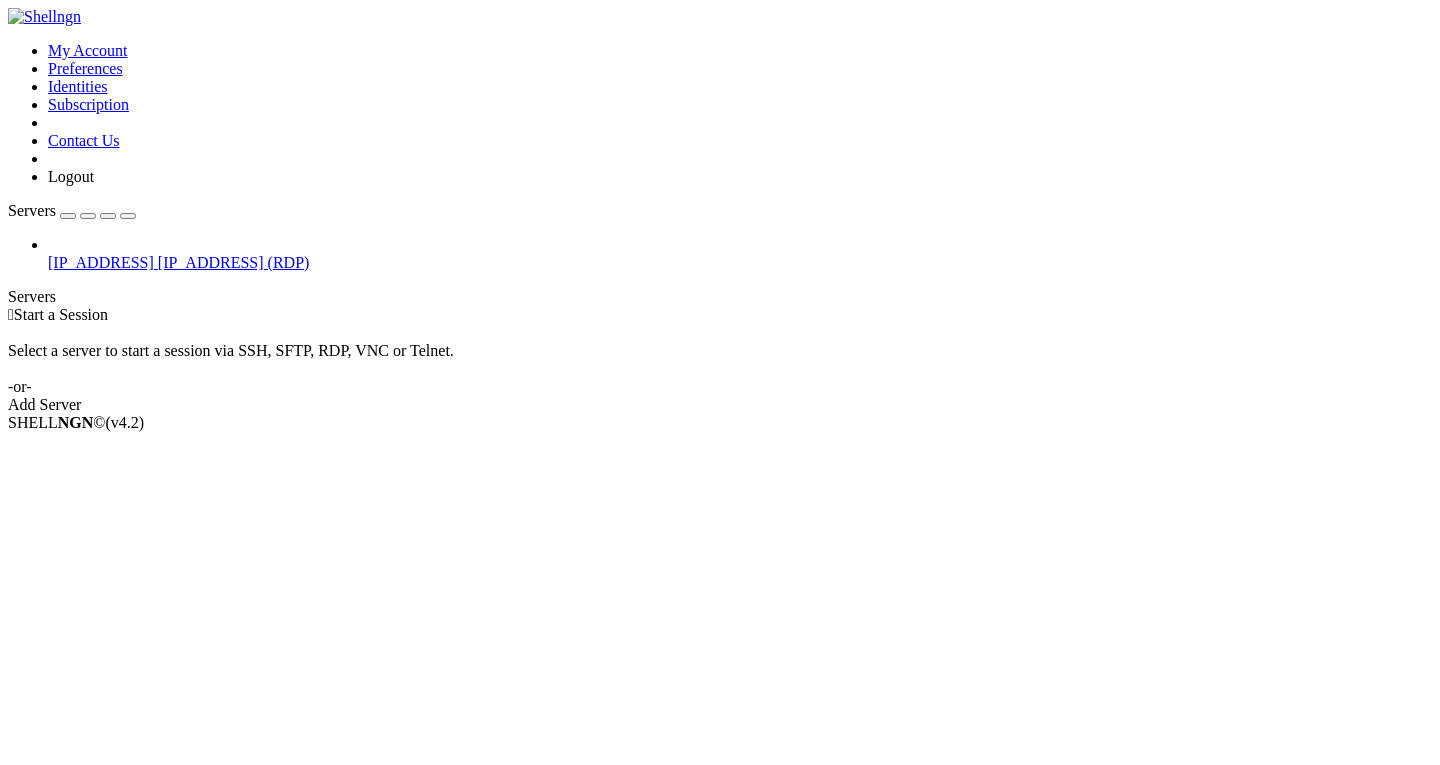 click on "  Start a Session
Select a server to start a session via SSH, SFTP, RDP, VNC or Telnet.   -or-
Add Server" at bounding box center (720, 360) 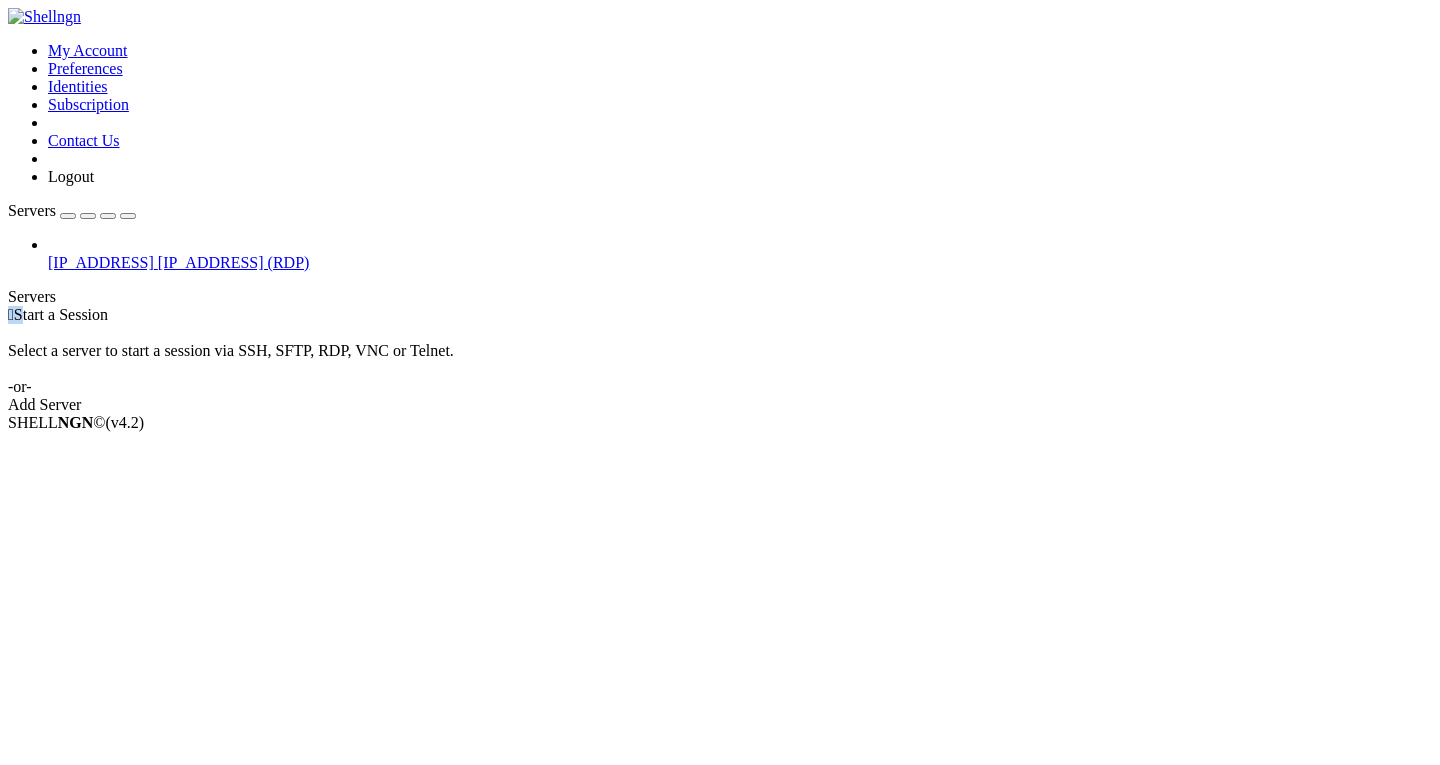 click on "  Start a Session
Select a server to start a session via SSH, SFTP, RDP, VNC or Telnet.   -or-
Add Server" at bounding box center [720, 360] 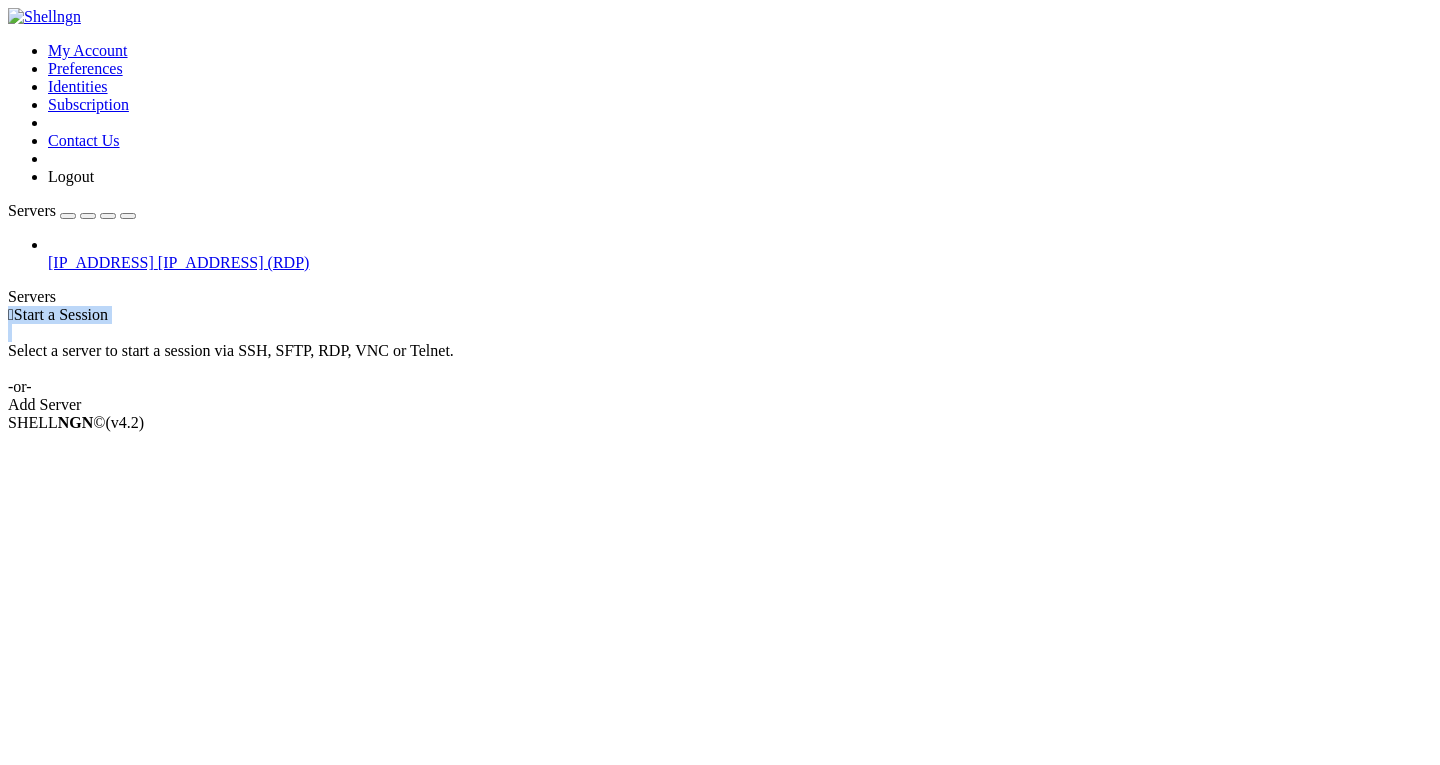 click on "  Start a Session
Select a server to start a session via SSH, SFTP, RDP, VNC or Telnet.   -or-
Add Server" at bounding box center (720, 360) 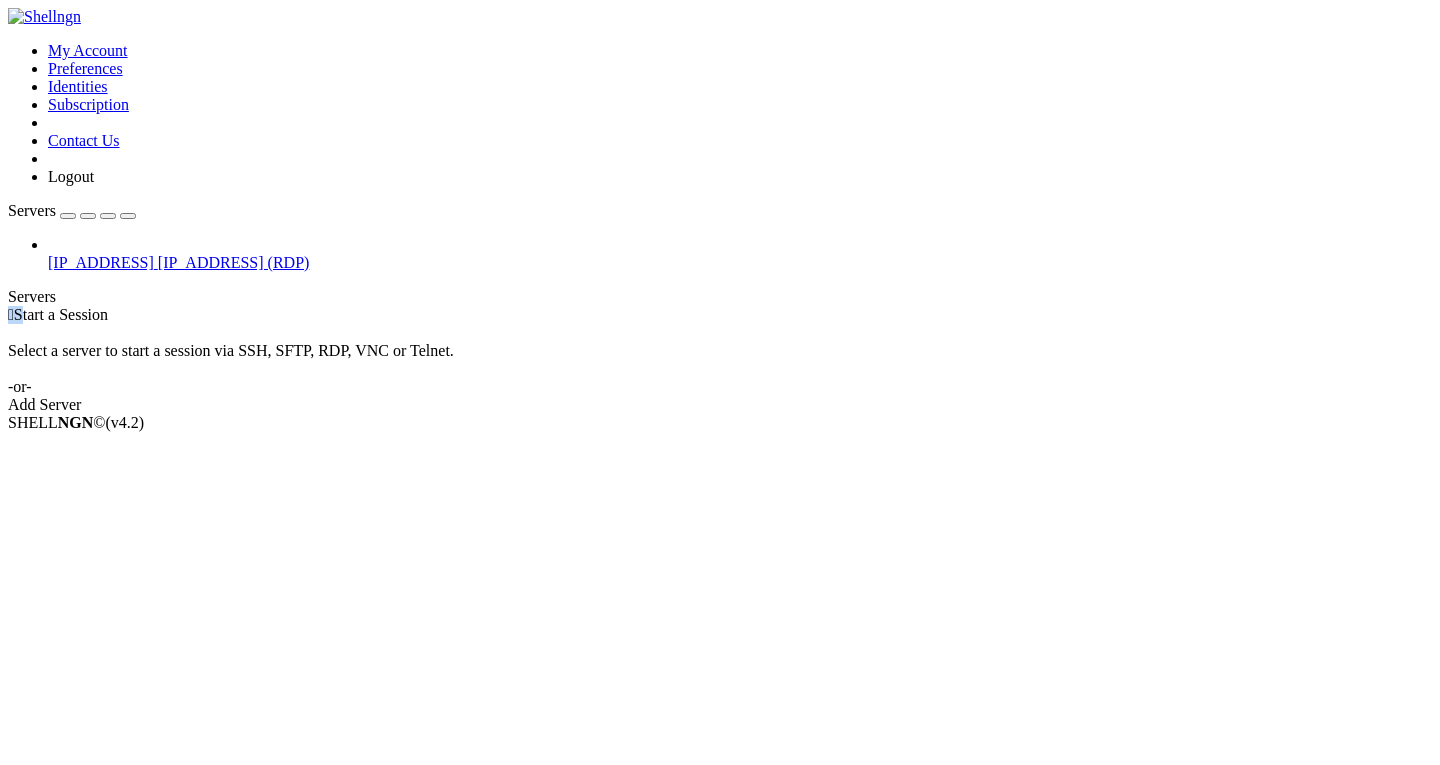 click on "  Start a Session
Select a server to start a session via SSH, SFTP, RDP, VNC or Telnet.   -or-
Add Server" at bounding box center (720, 360) 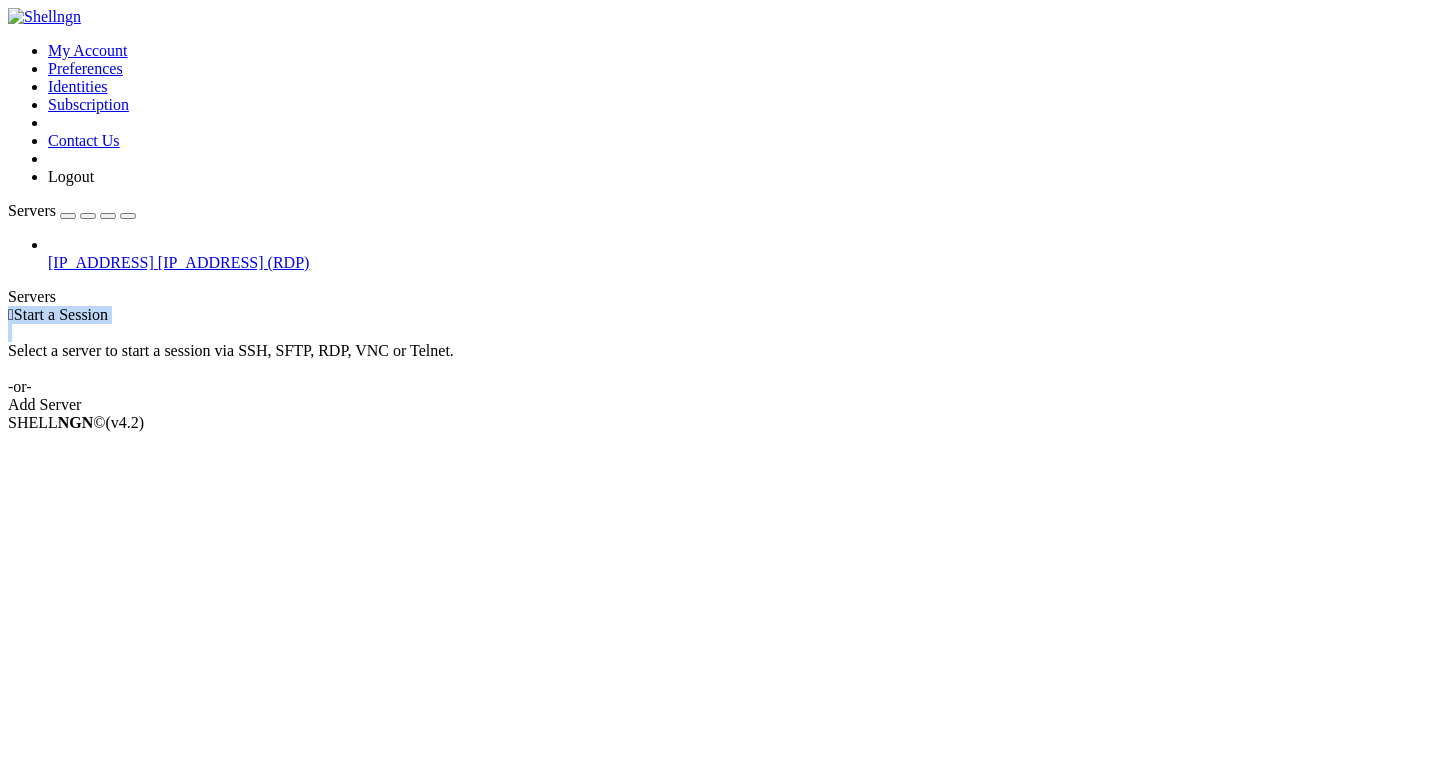 click on "  Start a Session
Select a server to start a session via SSH, SFTP, RDP, VNC or Telnet.   -or-
Add Server" at bounding box center (720, 360) 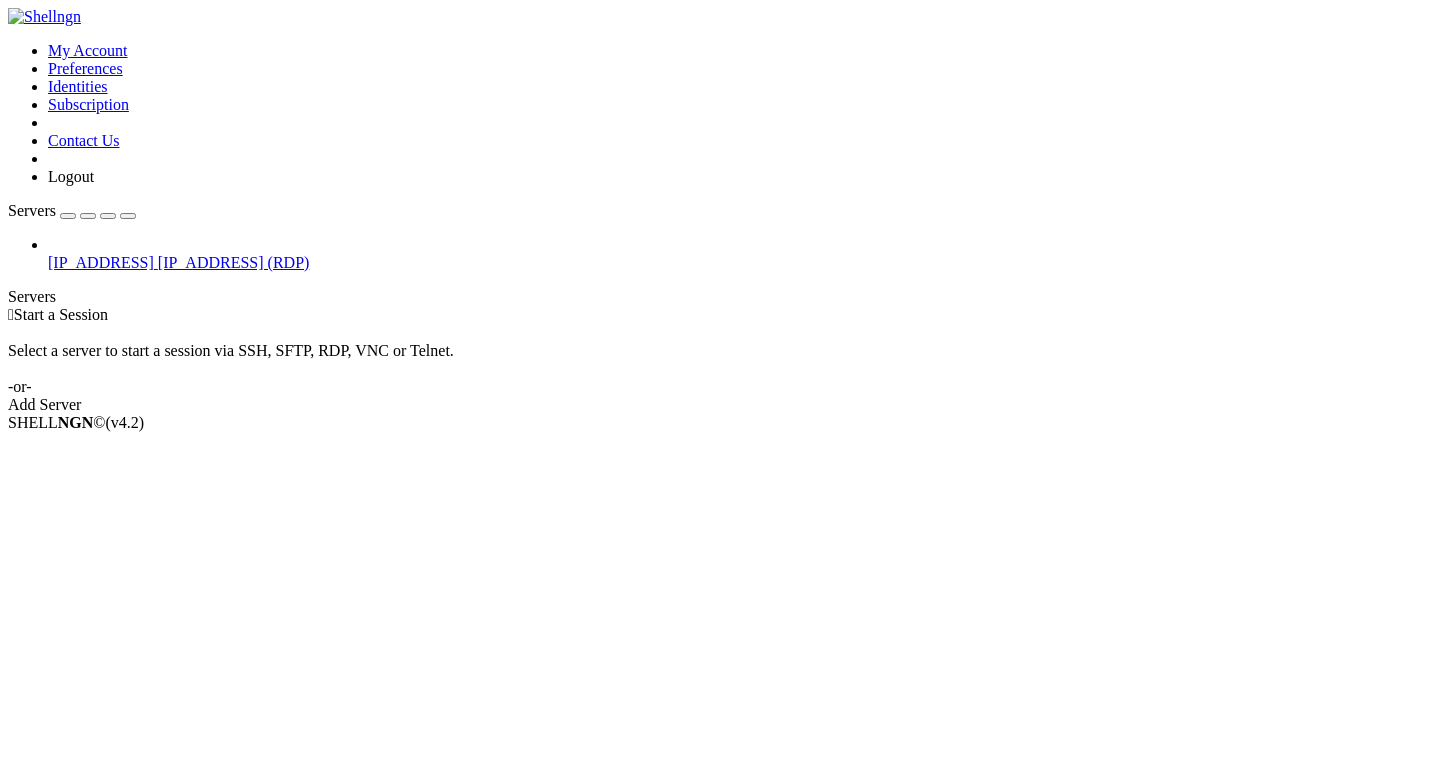 click on "  Start a Session
Select a server to start a session via SSH, SFTP, RDP, VNC or Telnet.   -or-
Add Server" at bounding box center [720, 360] 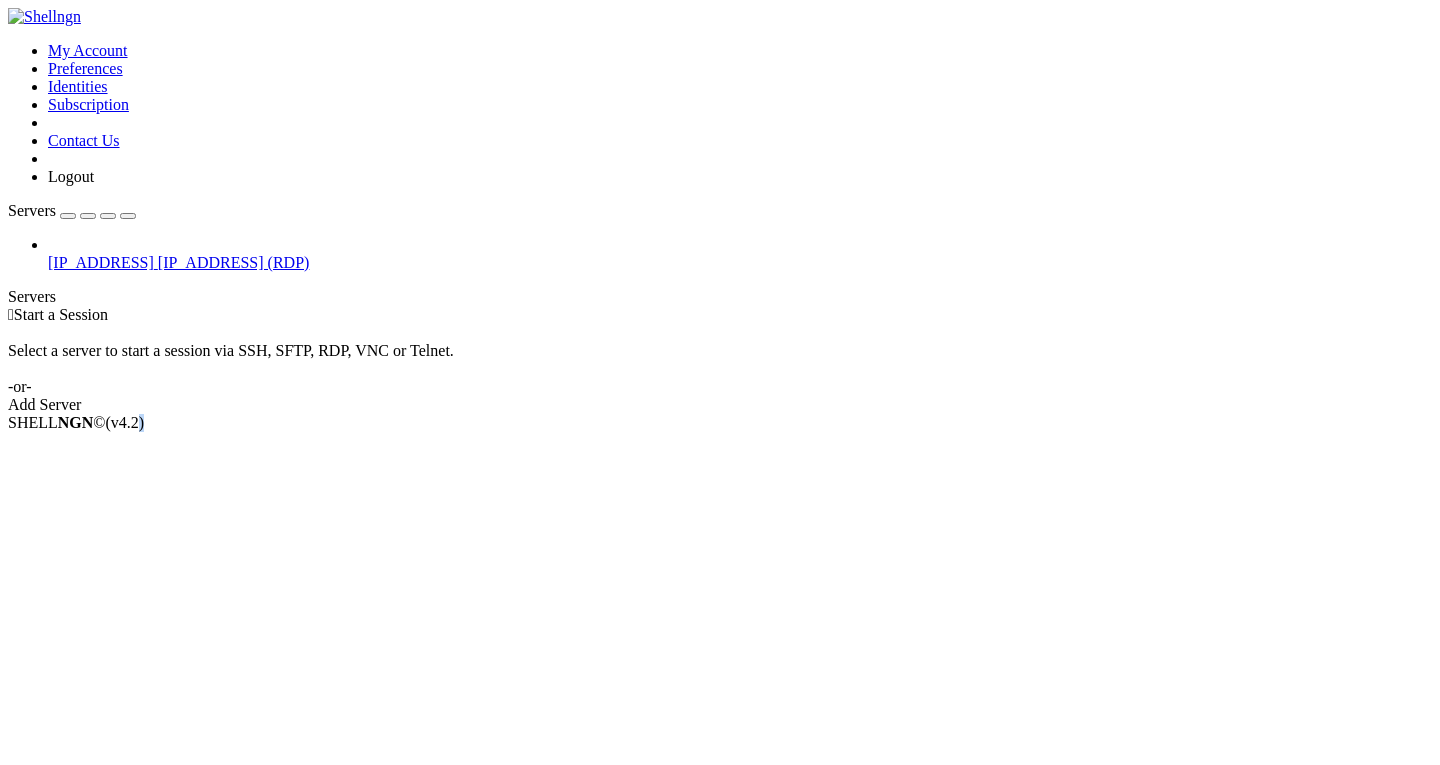 click on "SHELL NGN ©   (v 4.2 )" at bounding box center [720, 423] 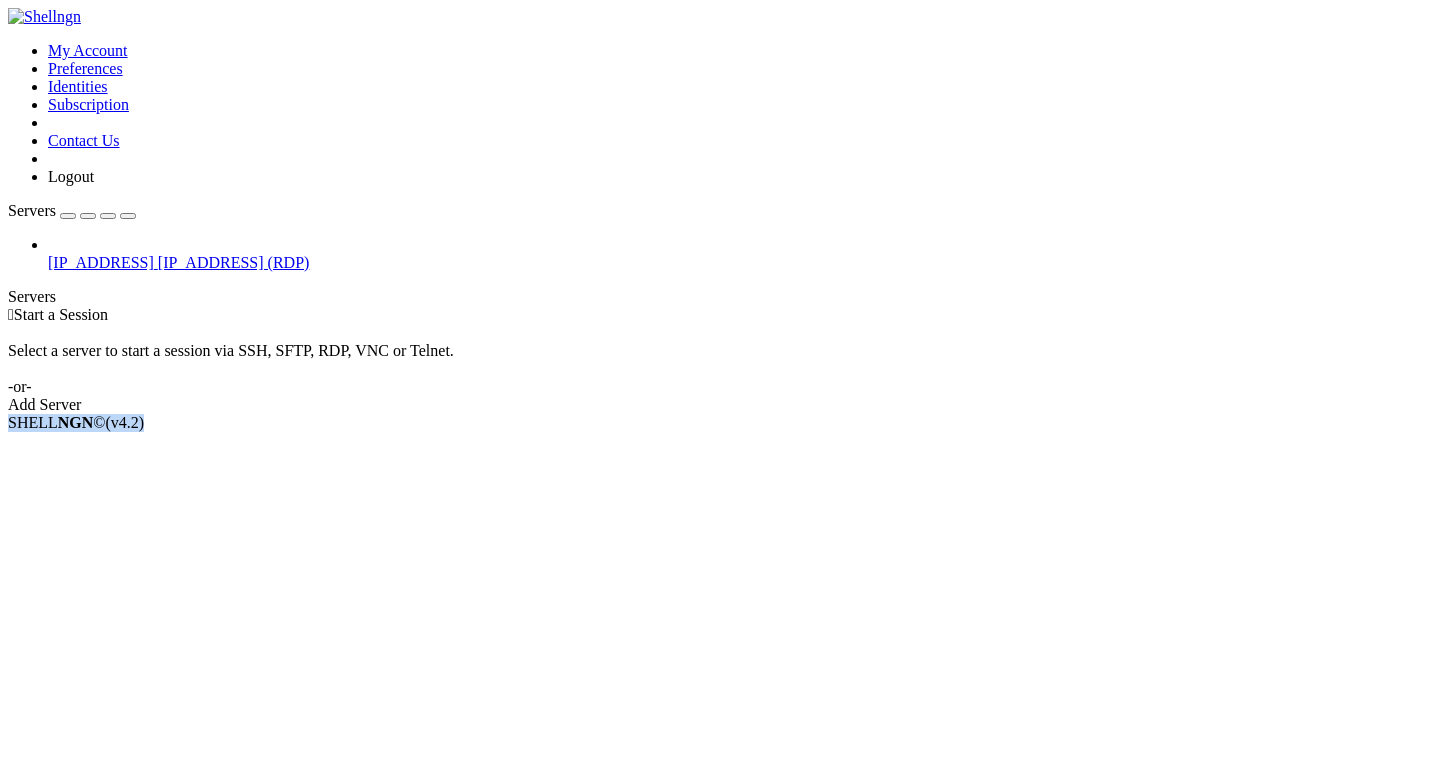 click on "SHELL NGN ©   (v 4.2 )" at bounding box center (720, 423) 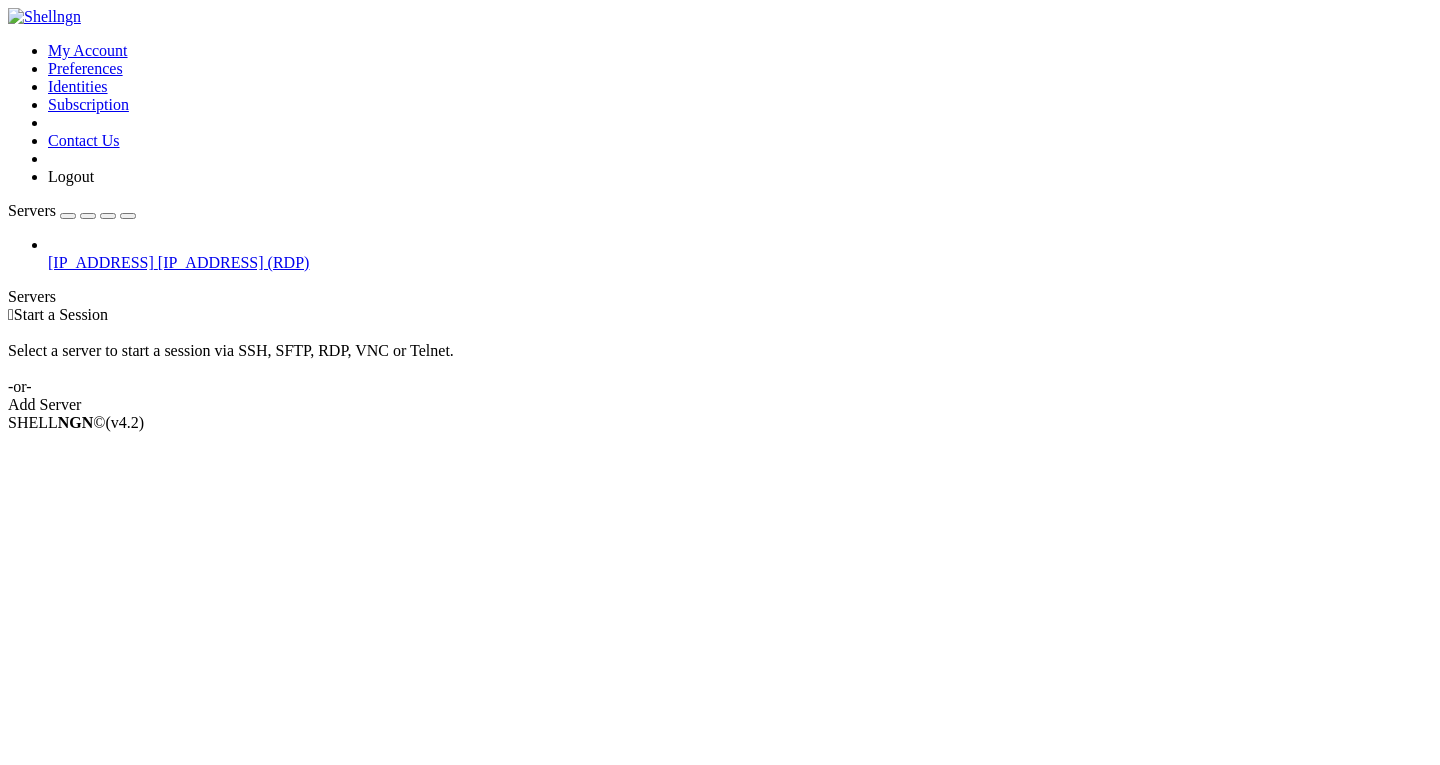 click on "SHELL NGN ©   (v 4.2 )" at bounding box center (720, 423) 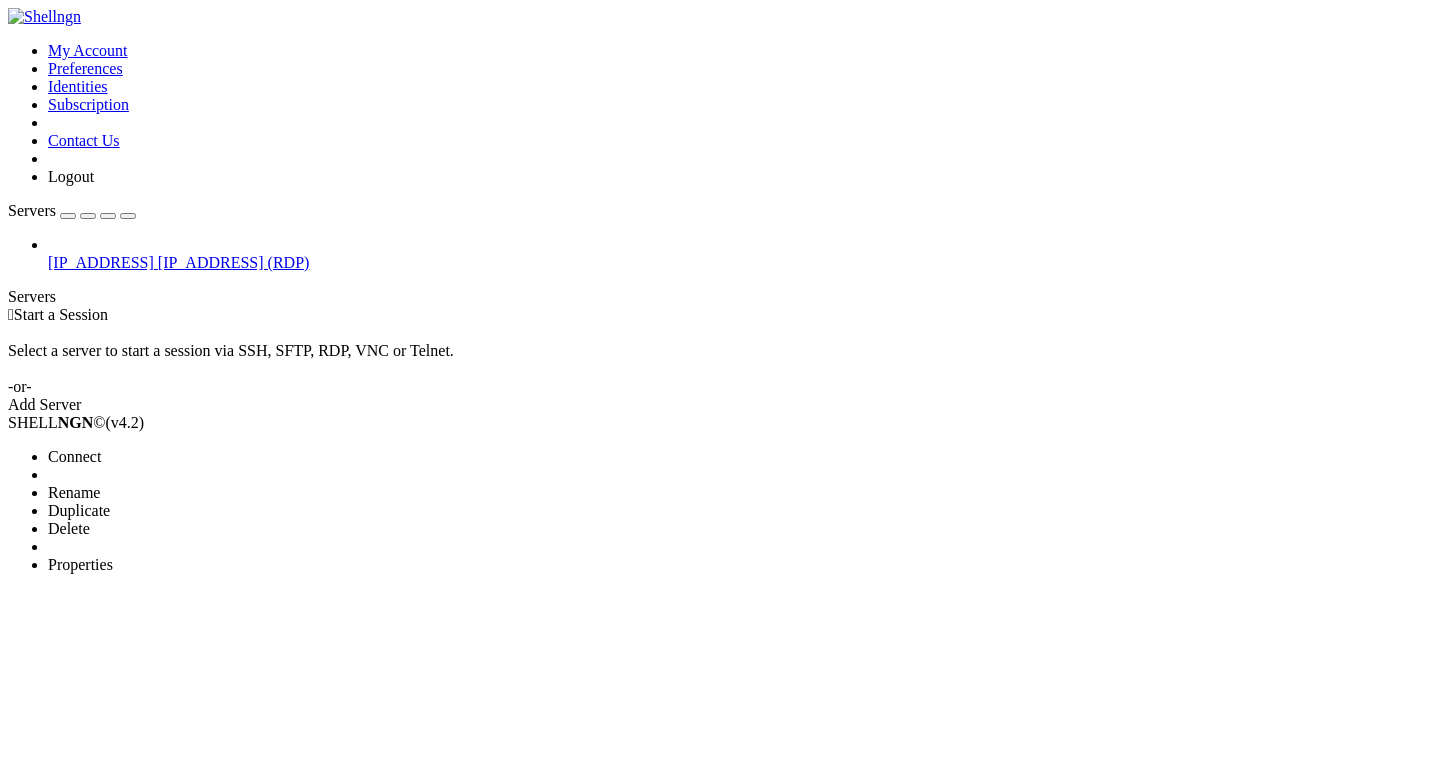 click on "Connect" at bounding box center (74, 456) 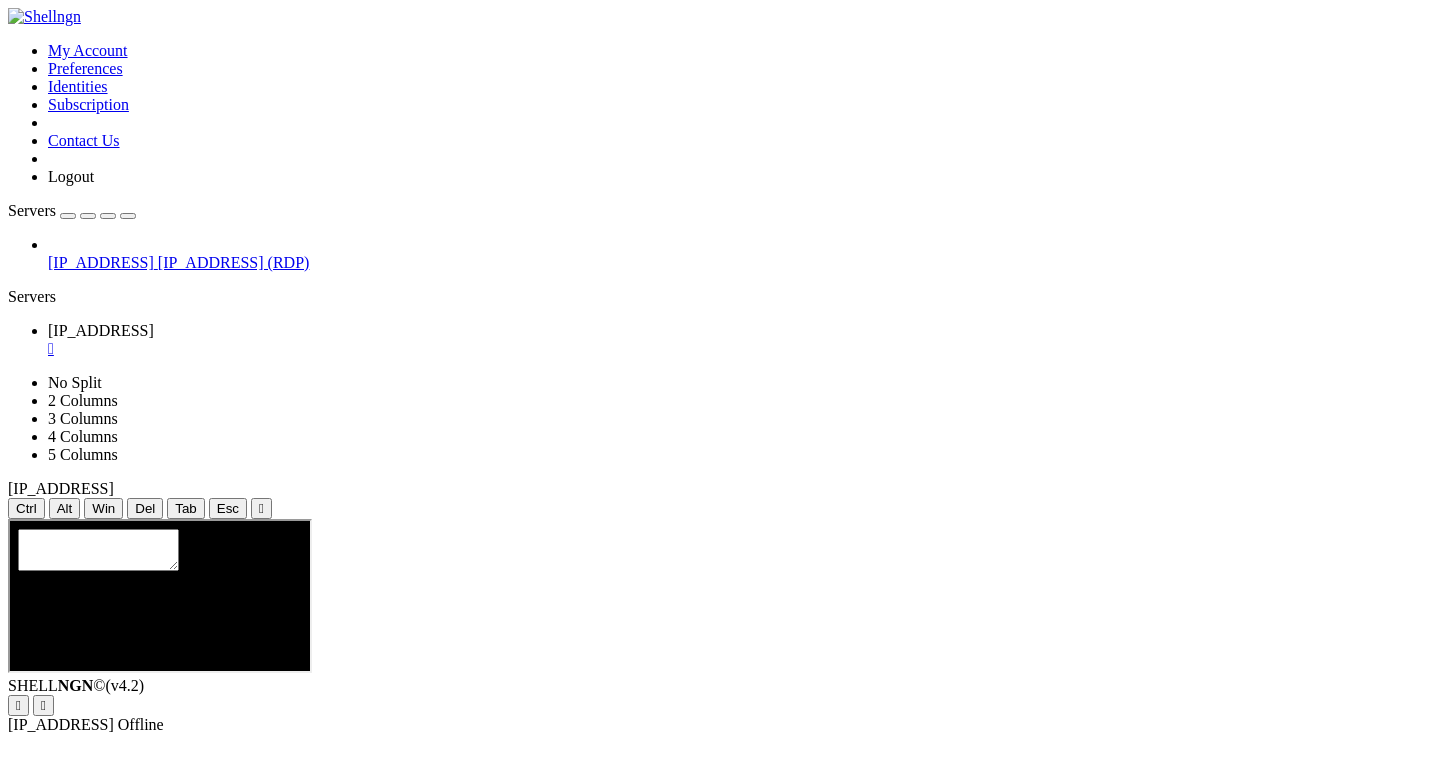scroll, scrollTop: 0, scrollLeft: 0, axis: both 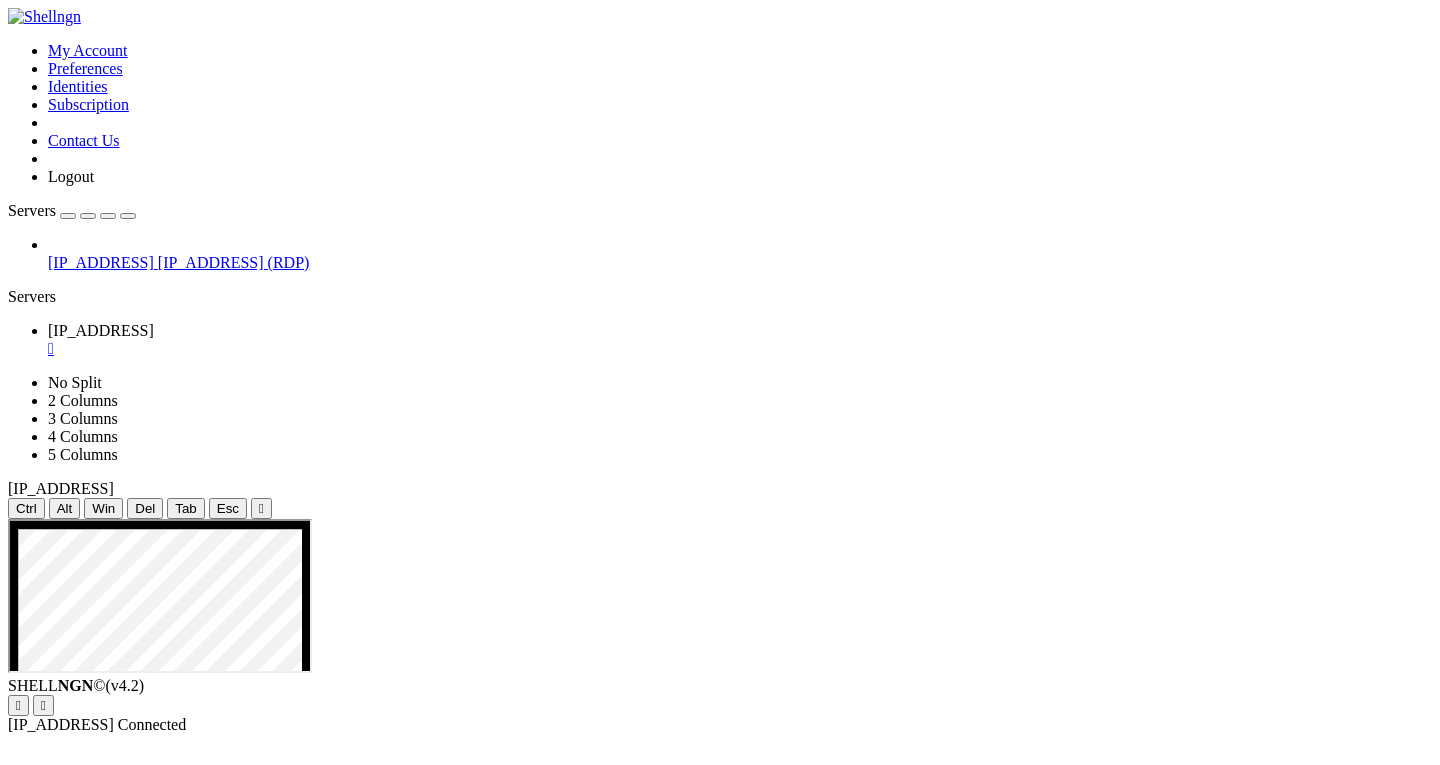 click at bounding box center (610, 1501) 